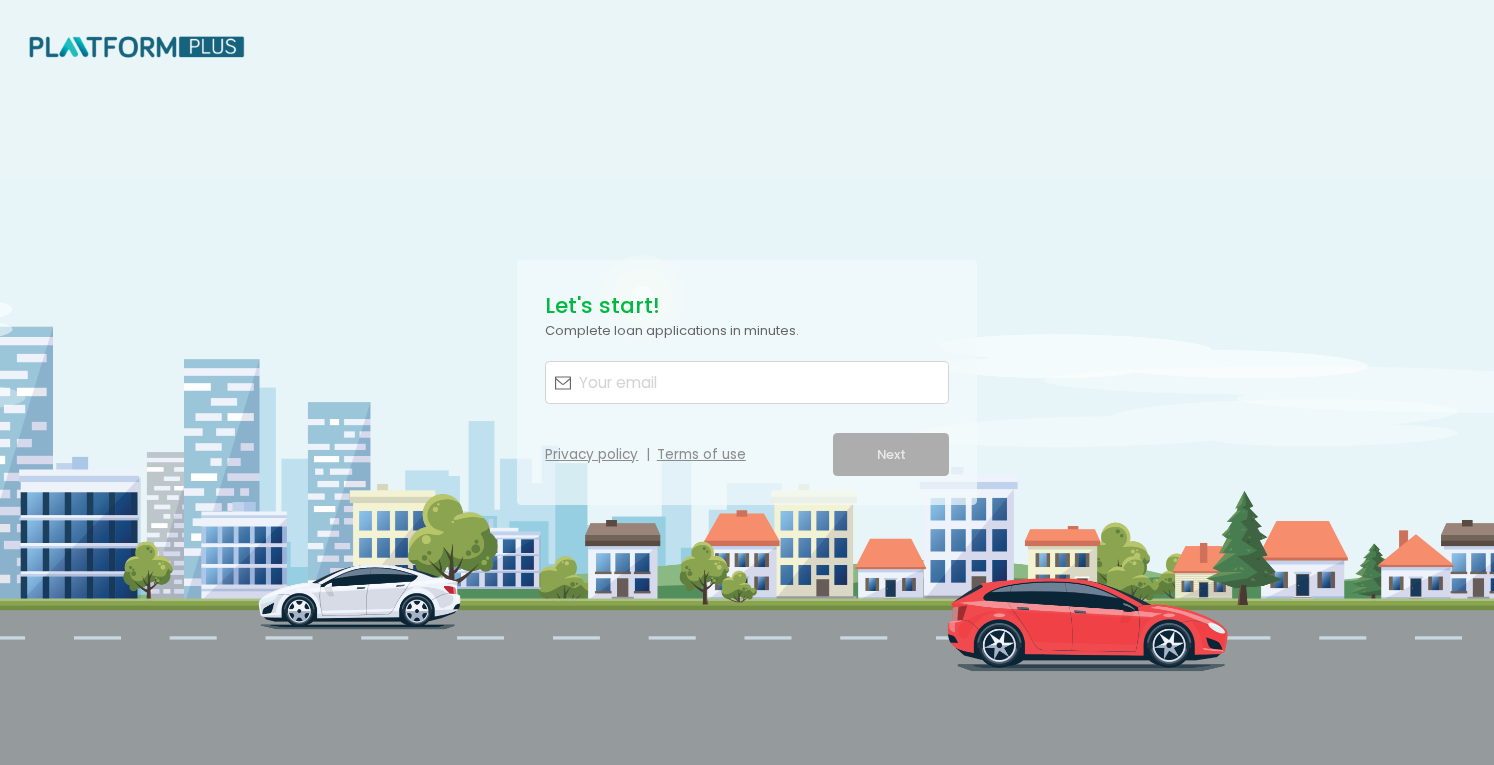 scroll, scrollTop: 0, scrollLeft: 0, axis: both 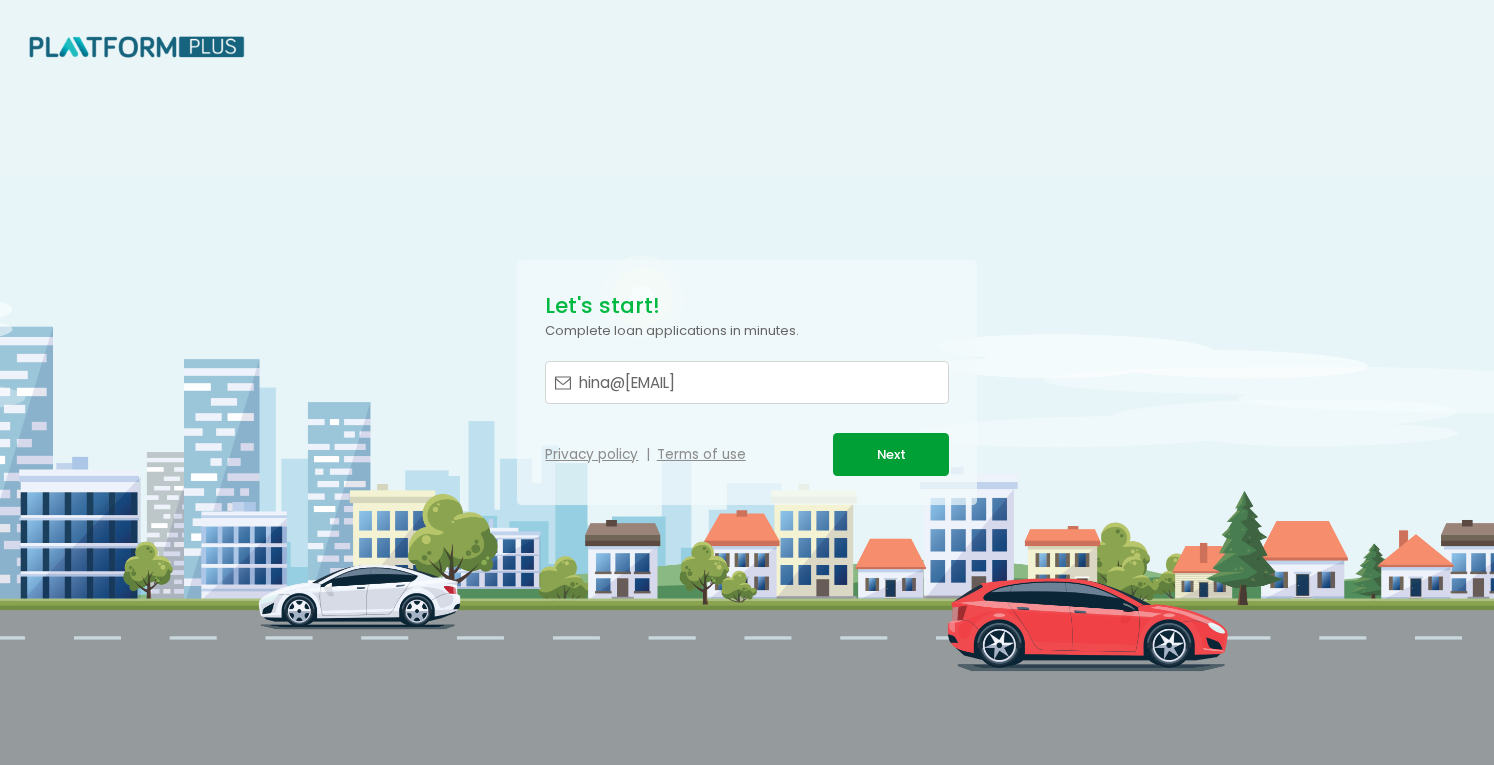 type on "hina@[EMAIL]" 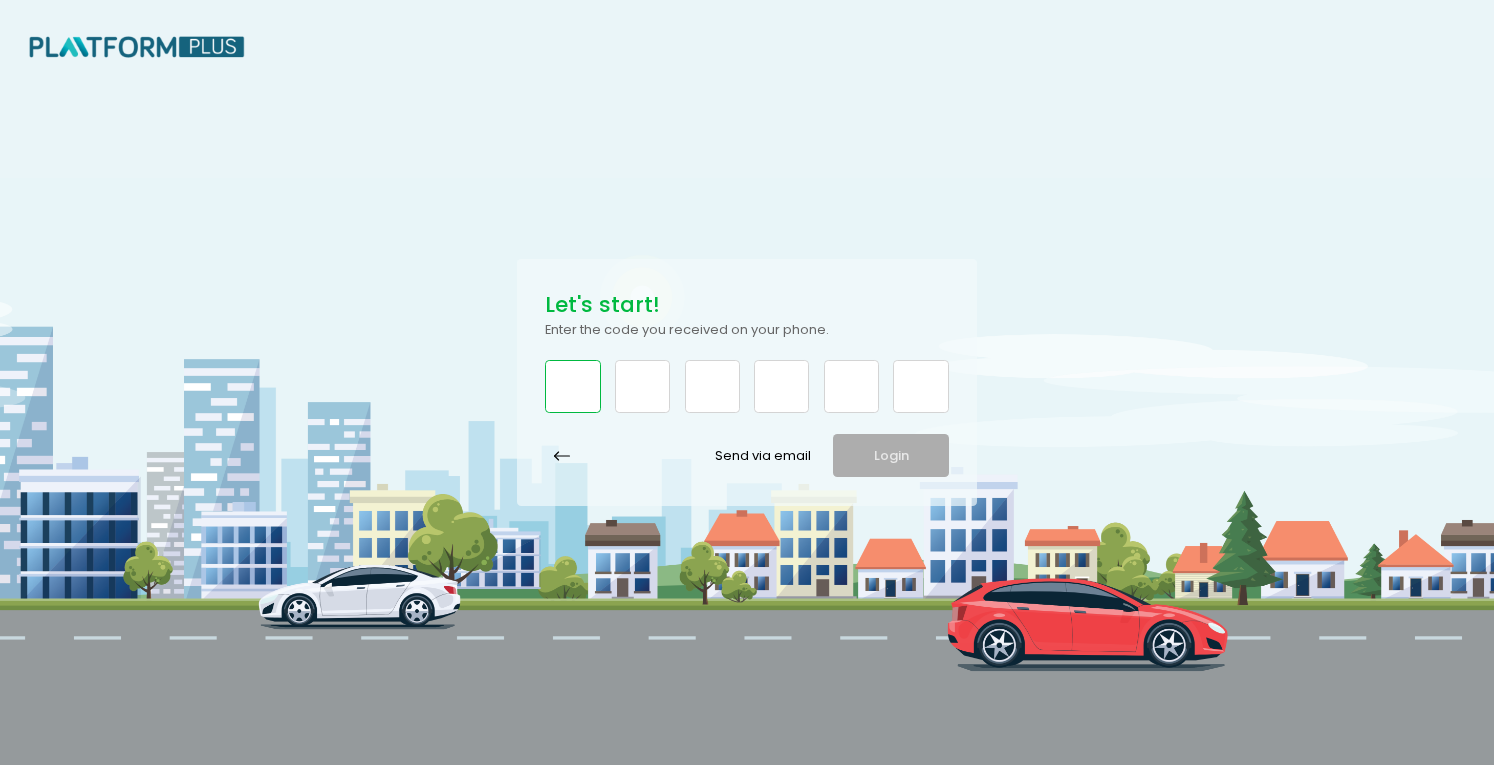 type on "5" 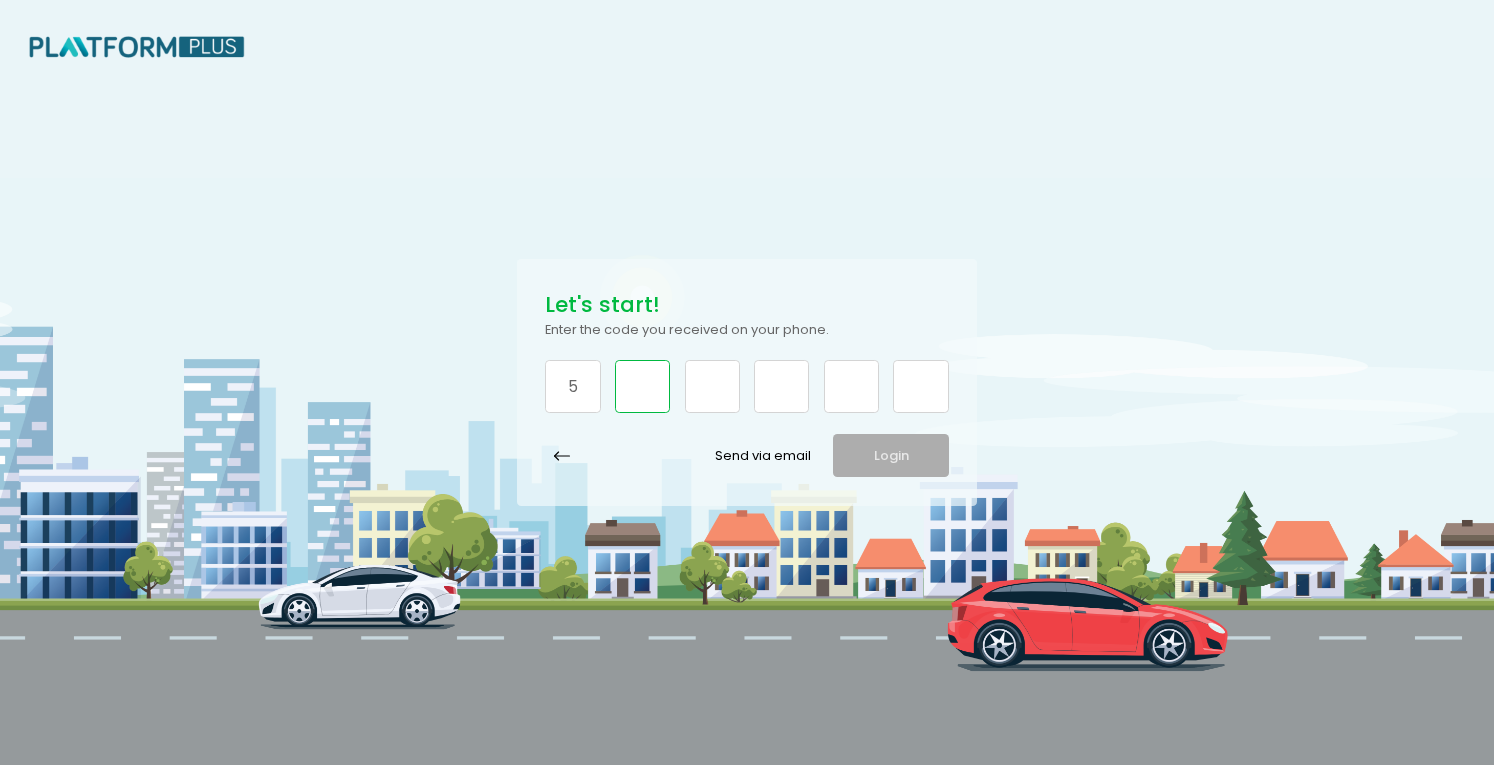 type on "3" 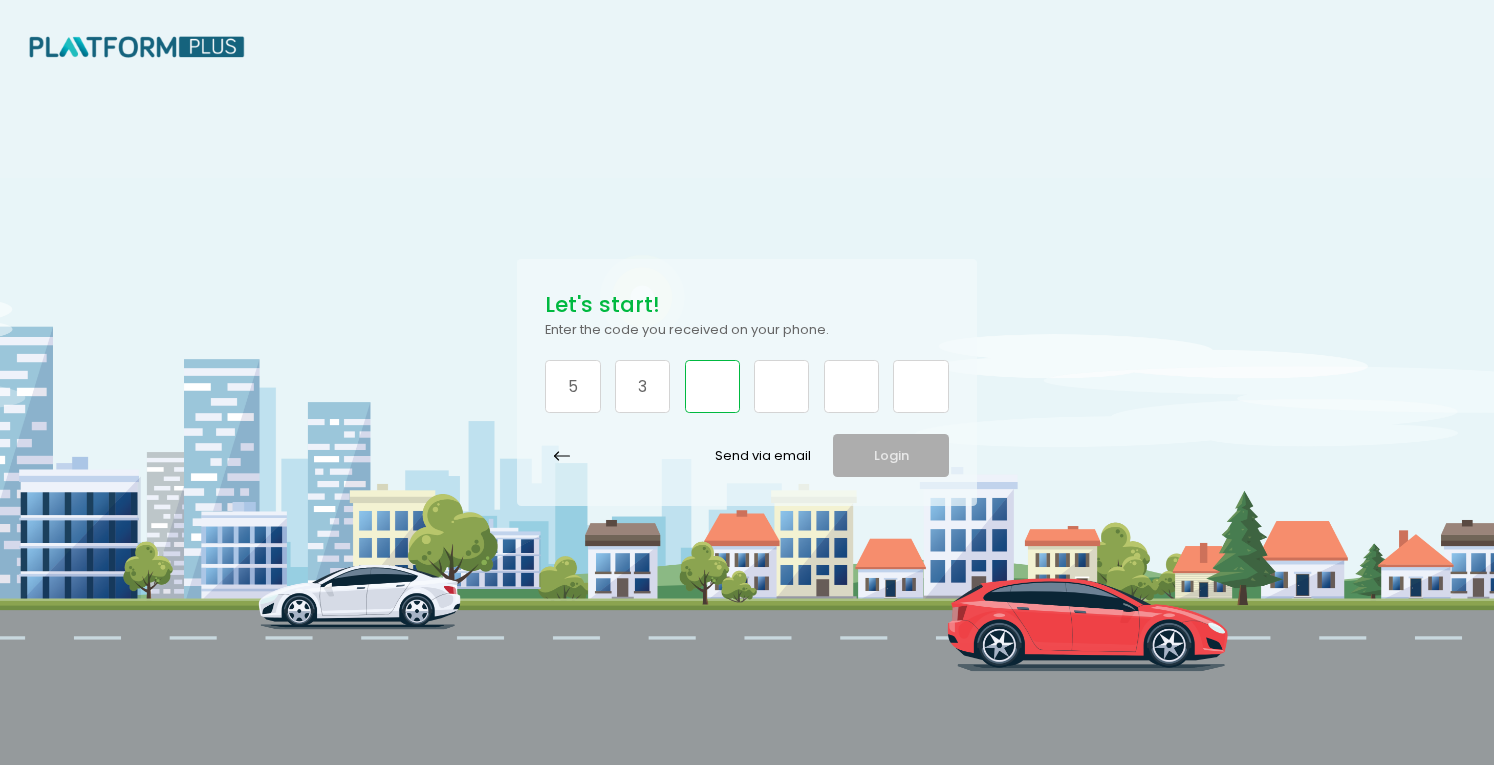 type on "4" 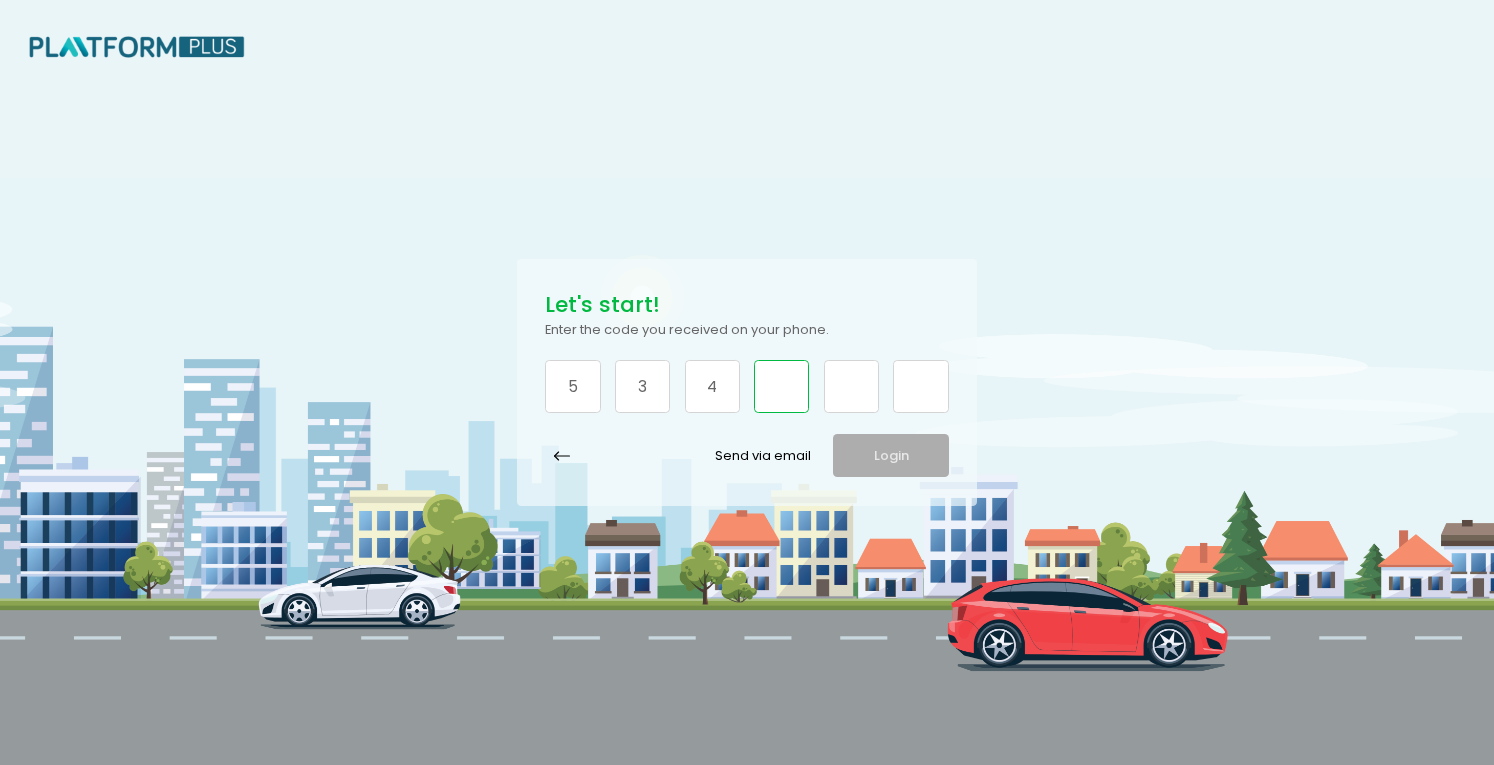 type on "4" 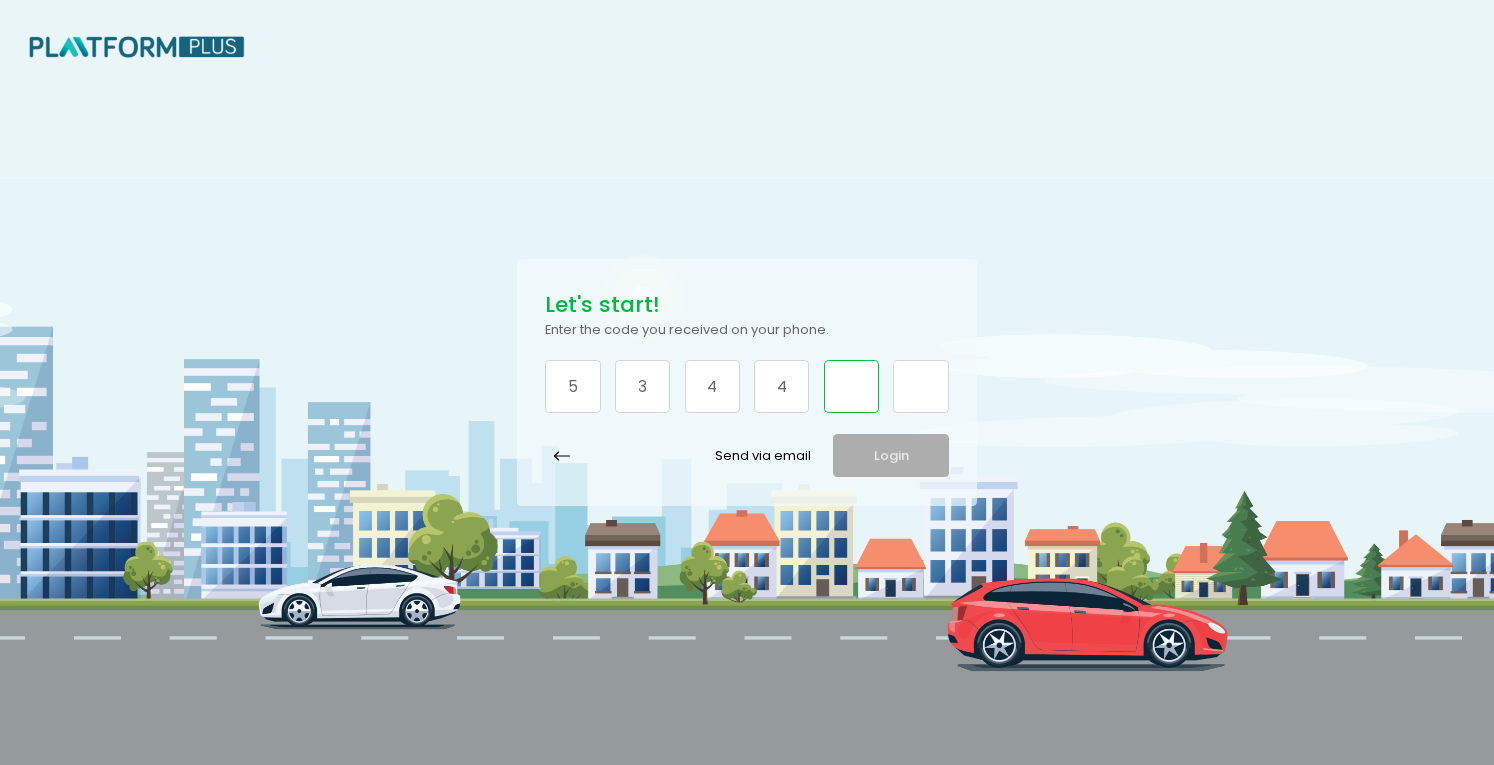 type on "5" 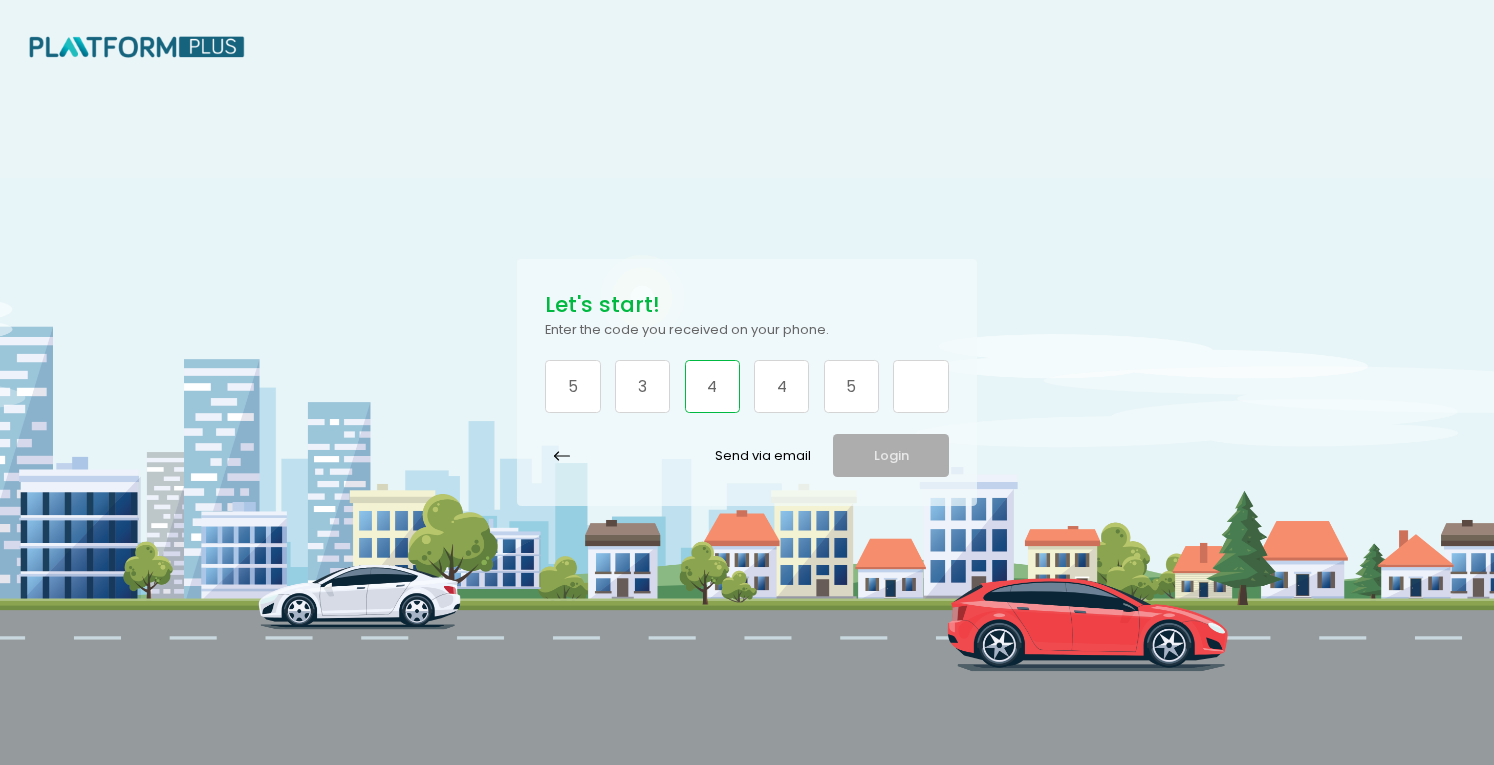 click on "4" at bounding box center (572, 386) 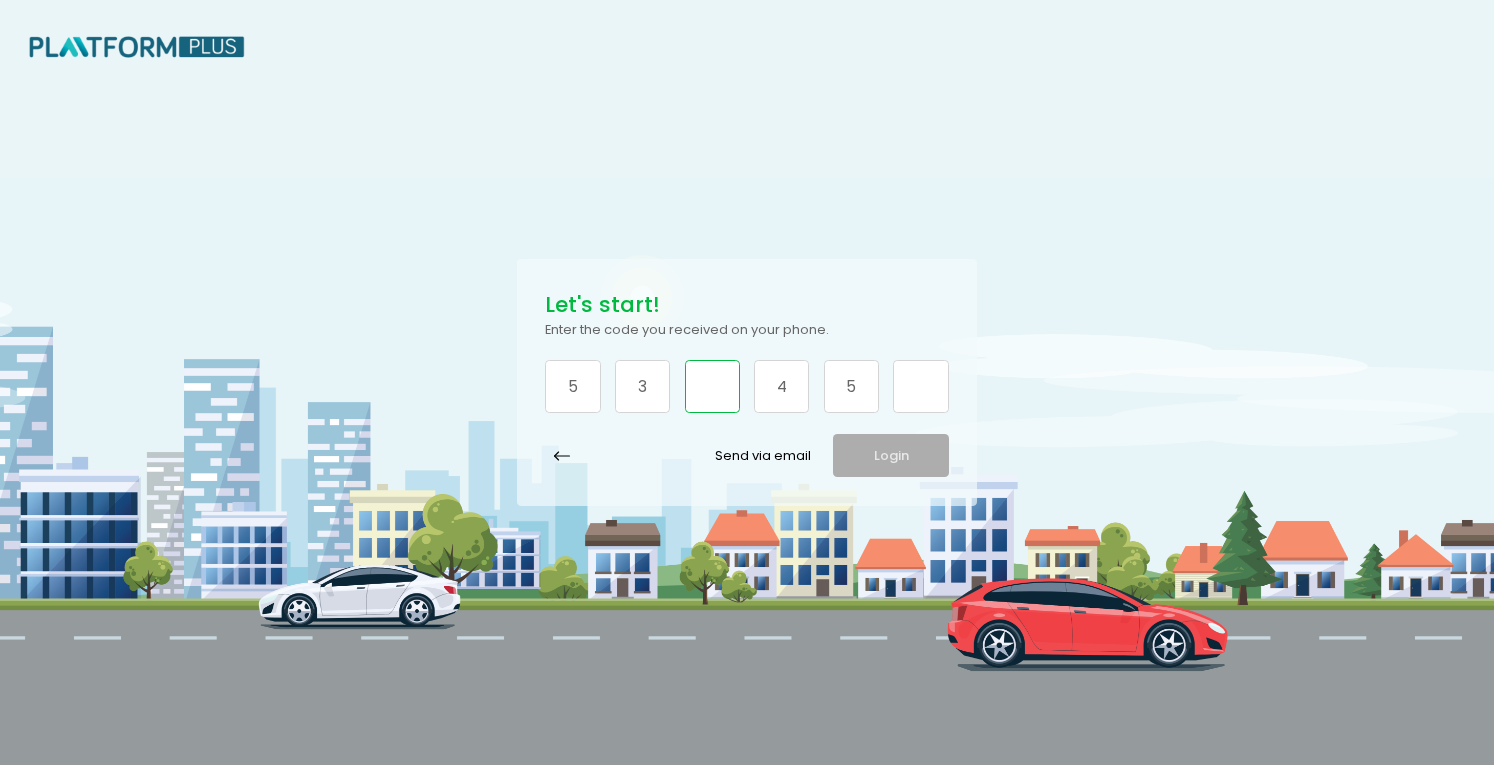 click at bounding box center (572, 386) 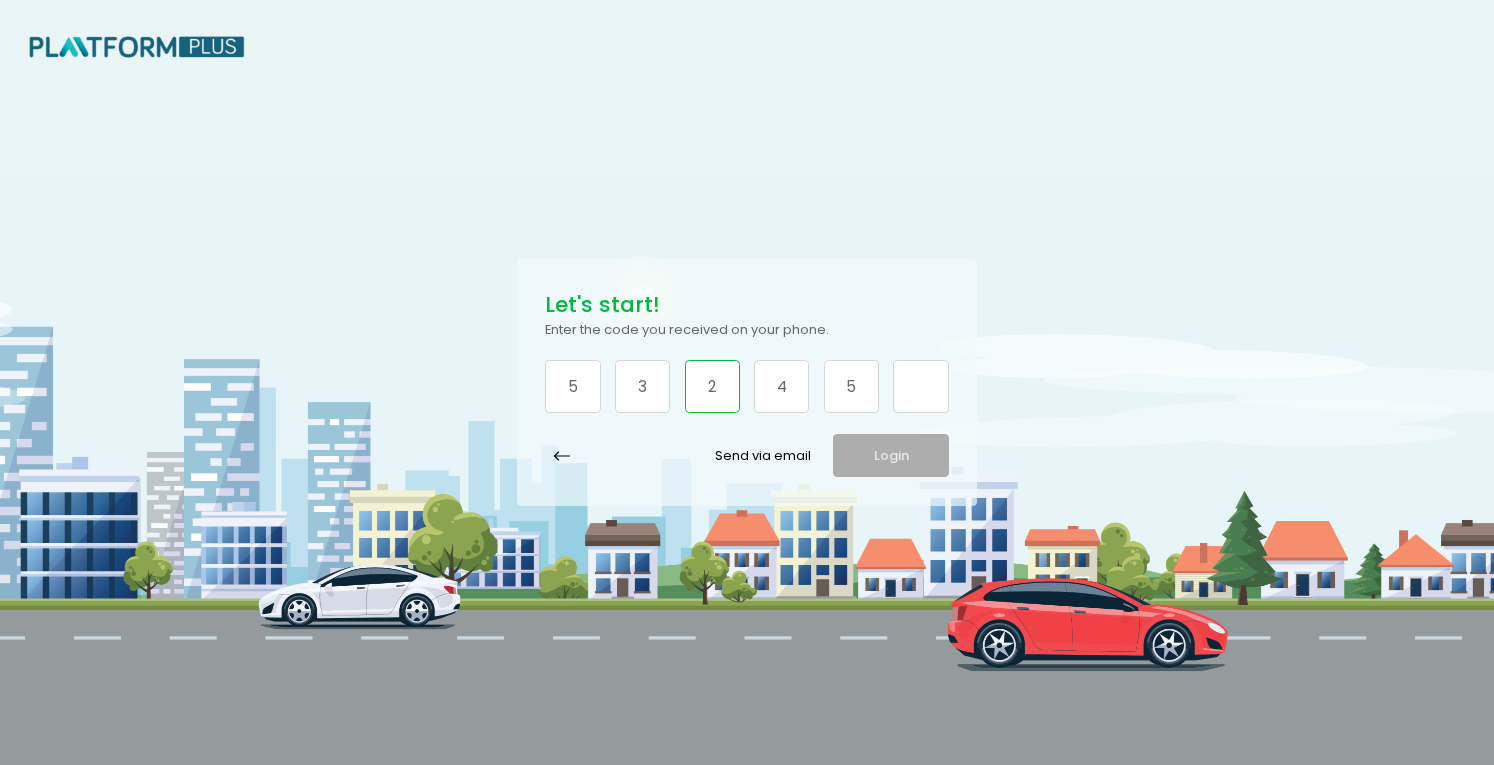 type on "2" 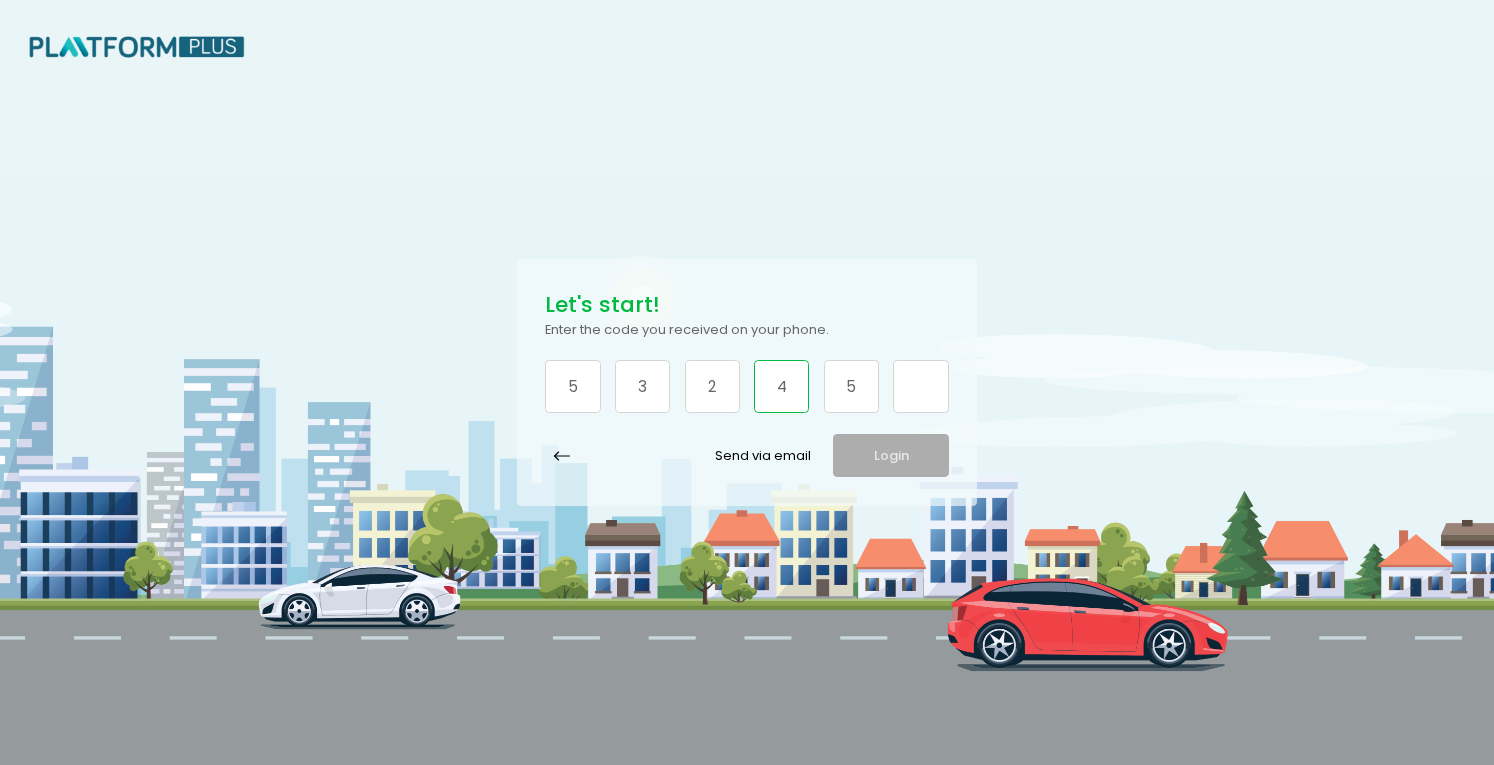 click on "4" at bounding box center [572, 386] 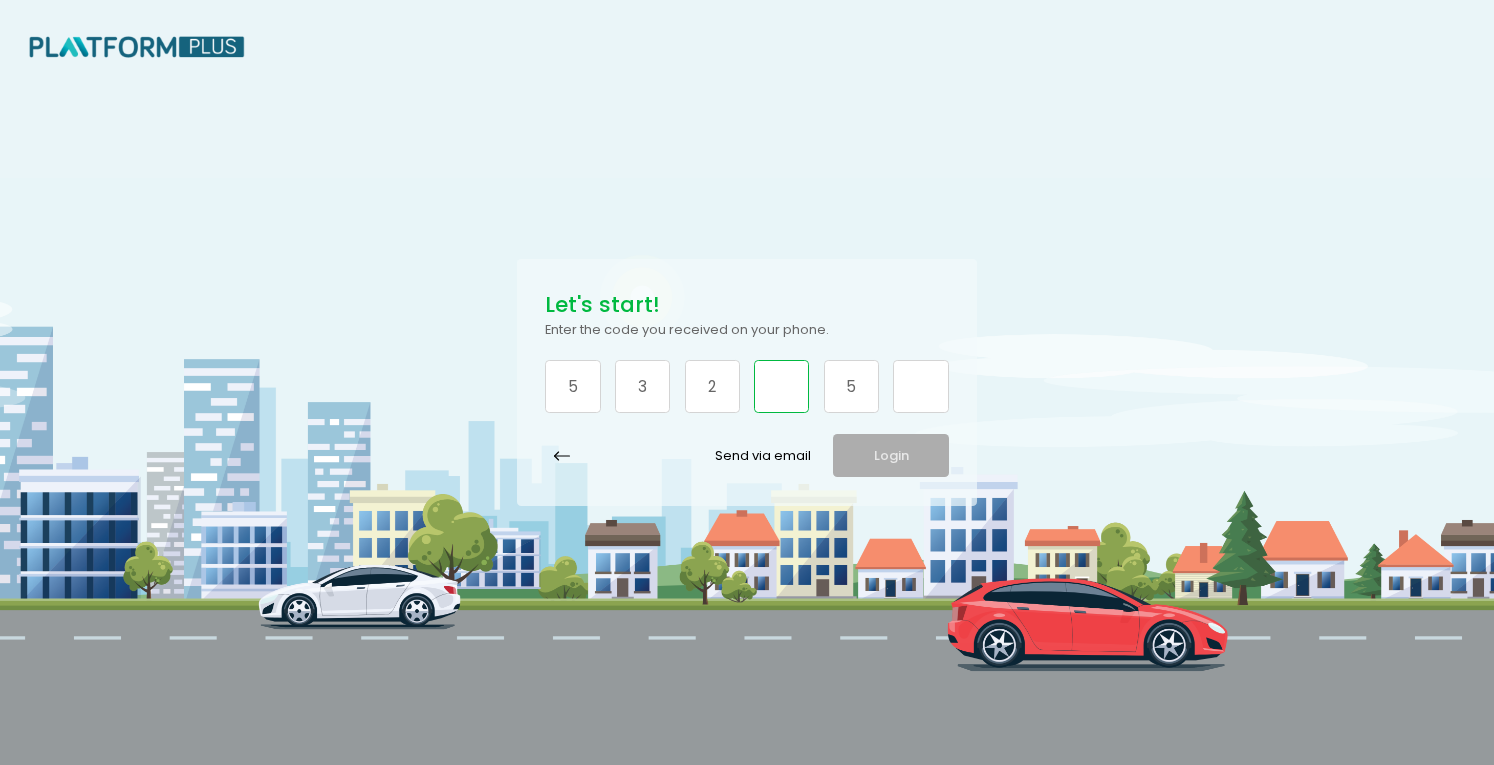 click at bounding box center [572, 386] 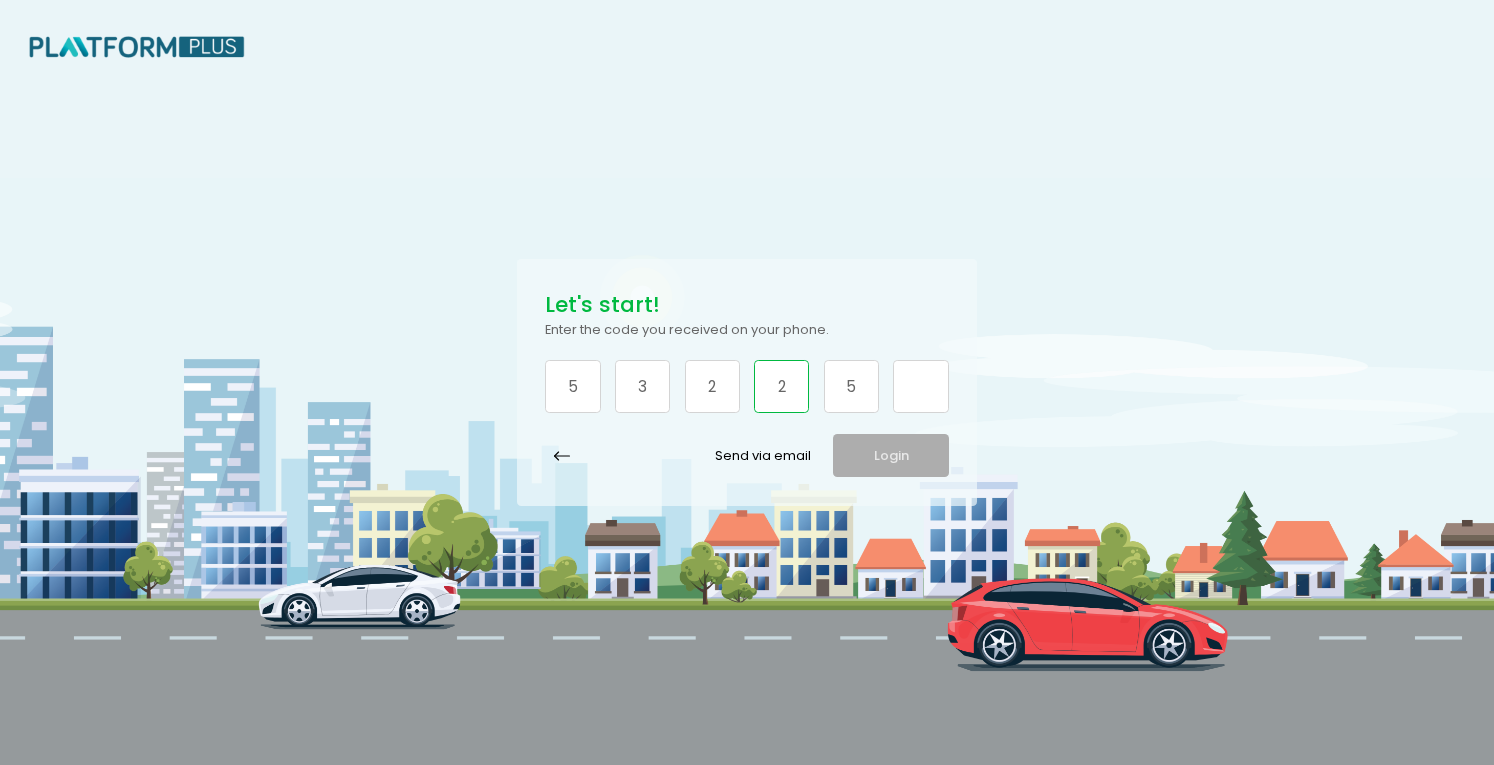type on "2" 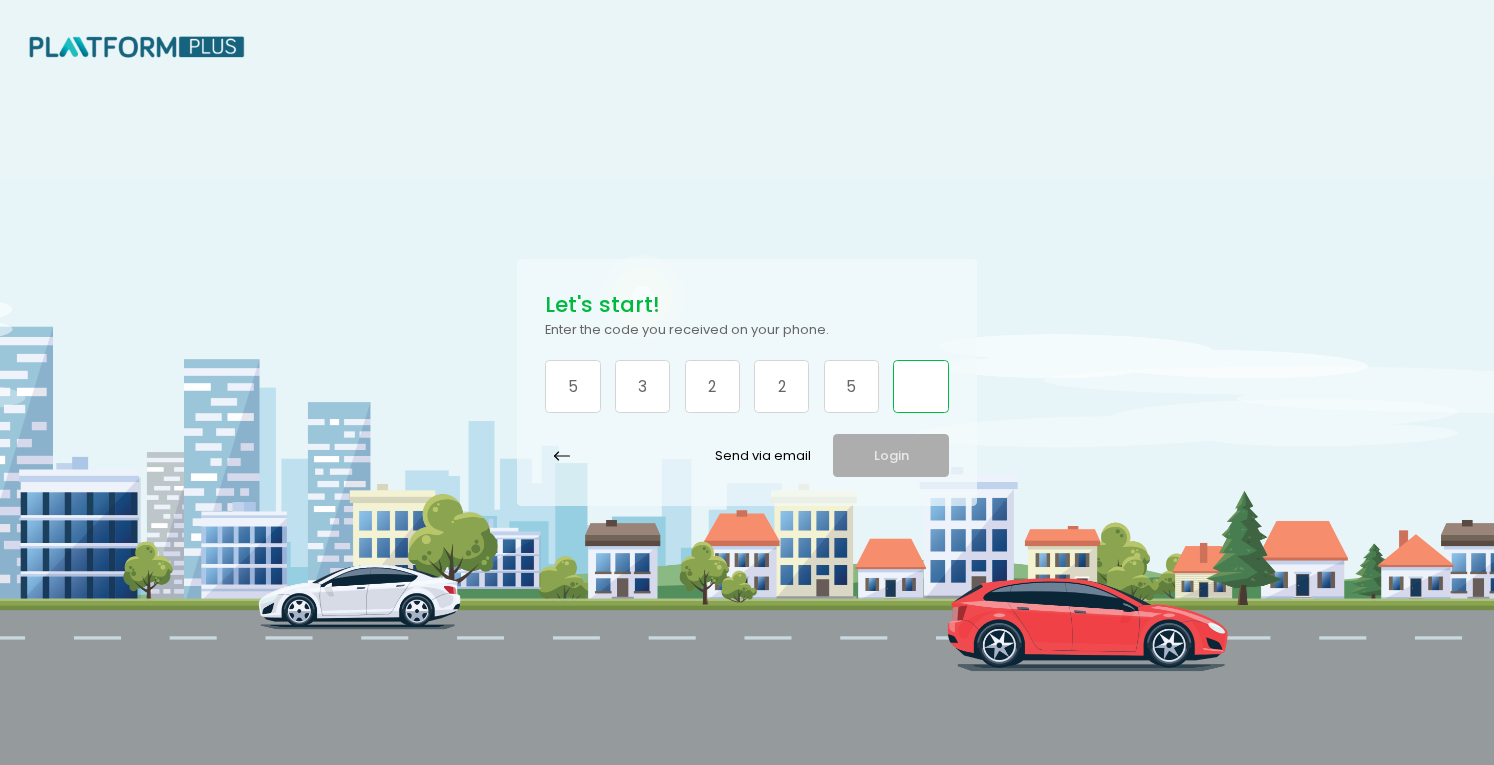 click at bounding box center [572, 386] 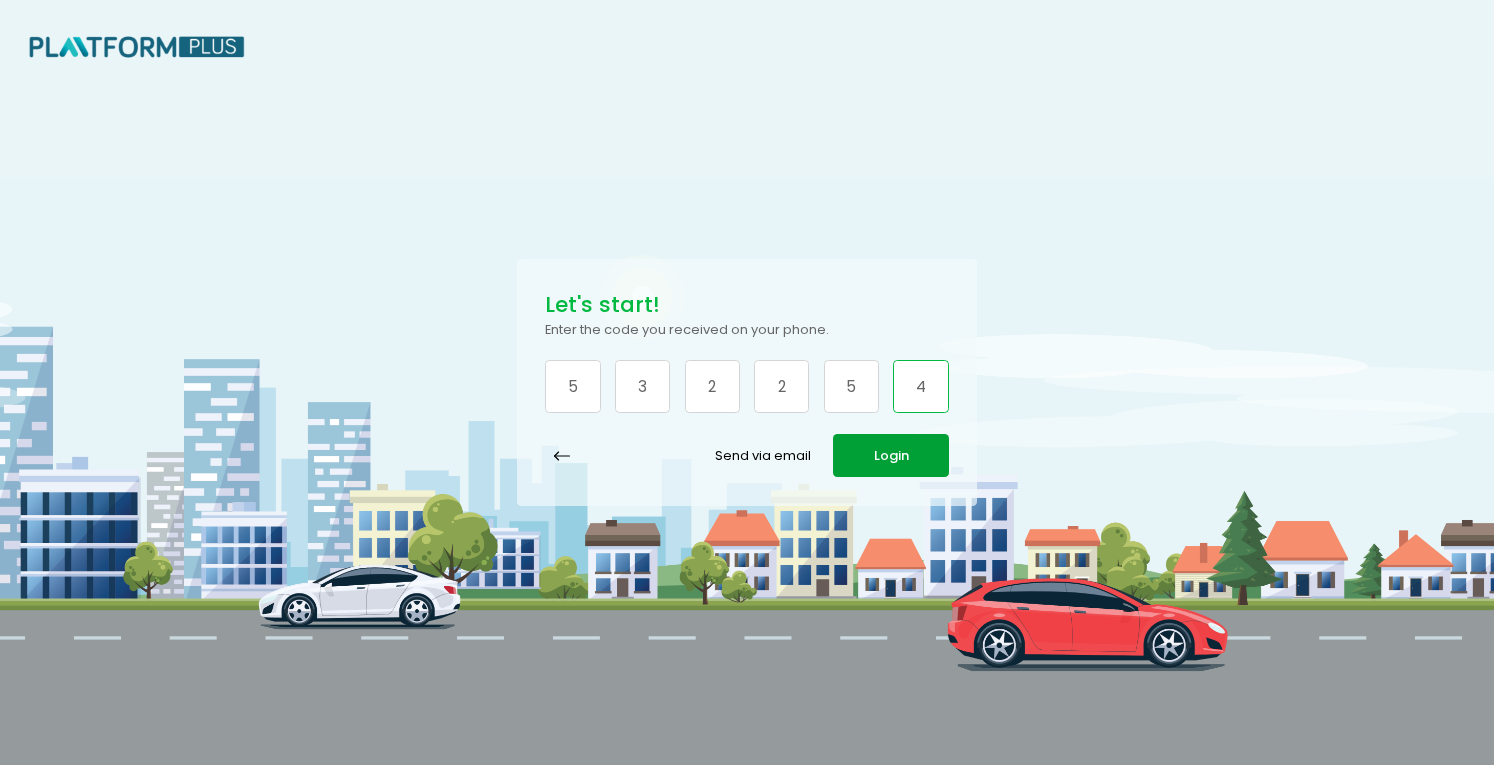 type on "4" 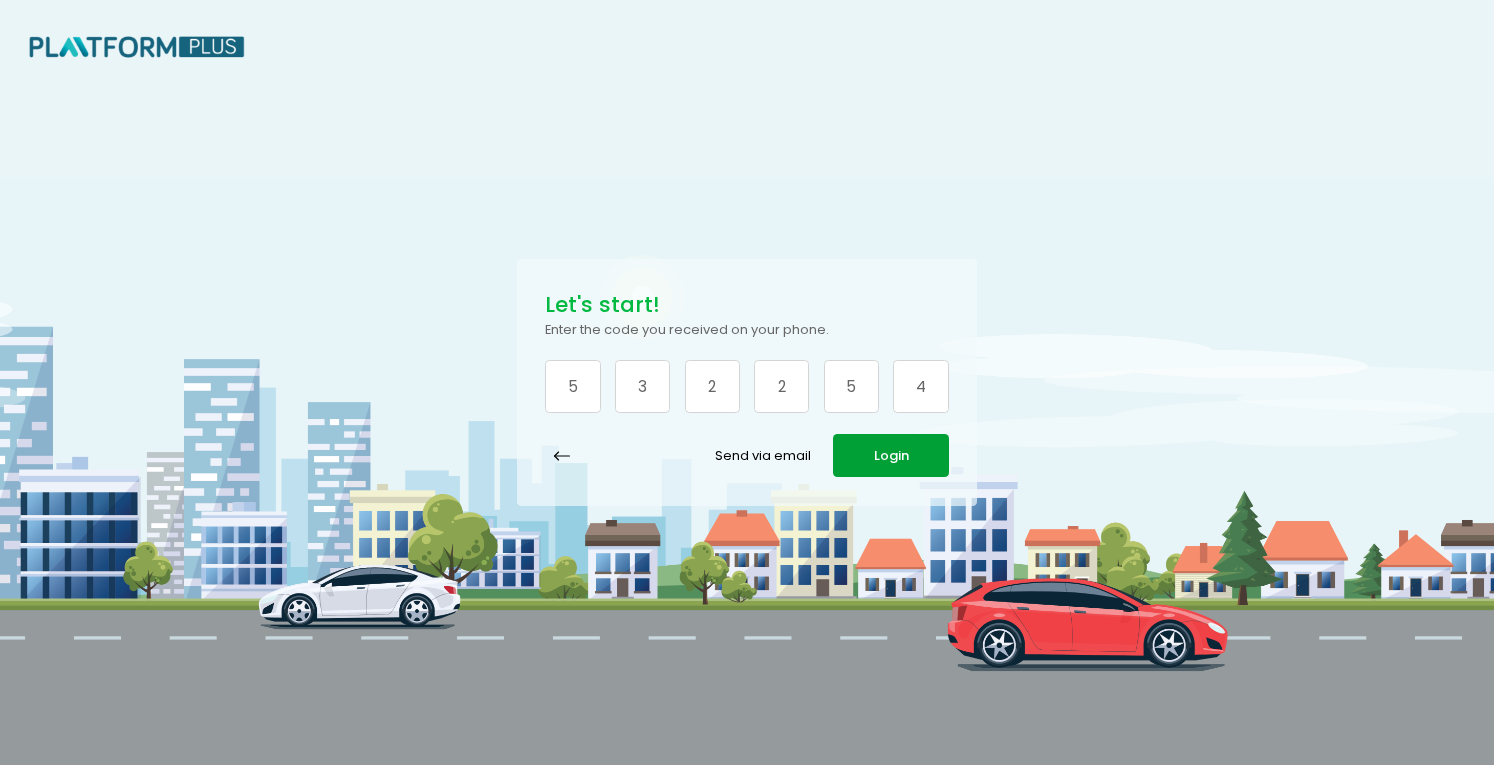 click on "Login" at bounding box center (890, 455) 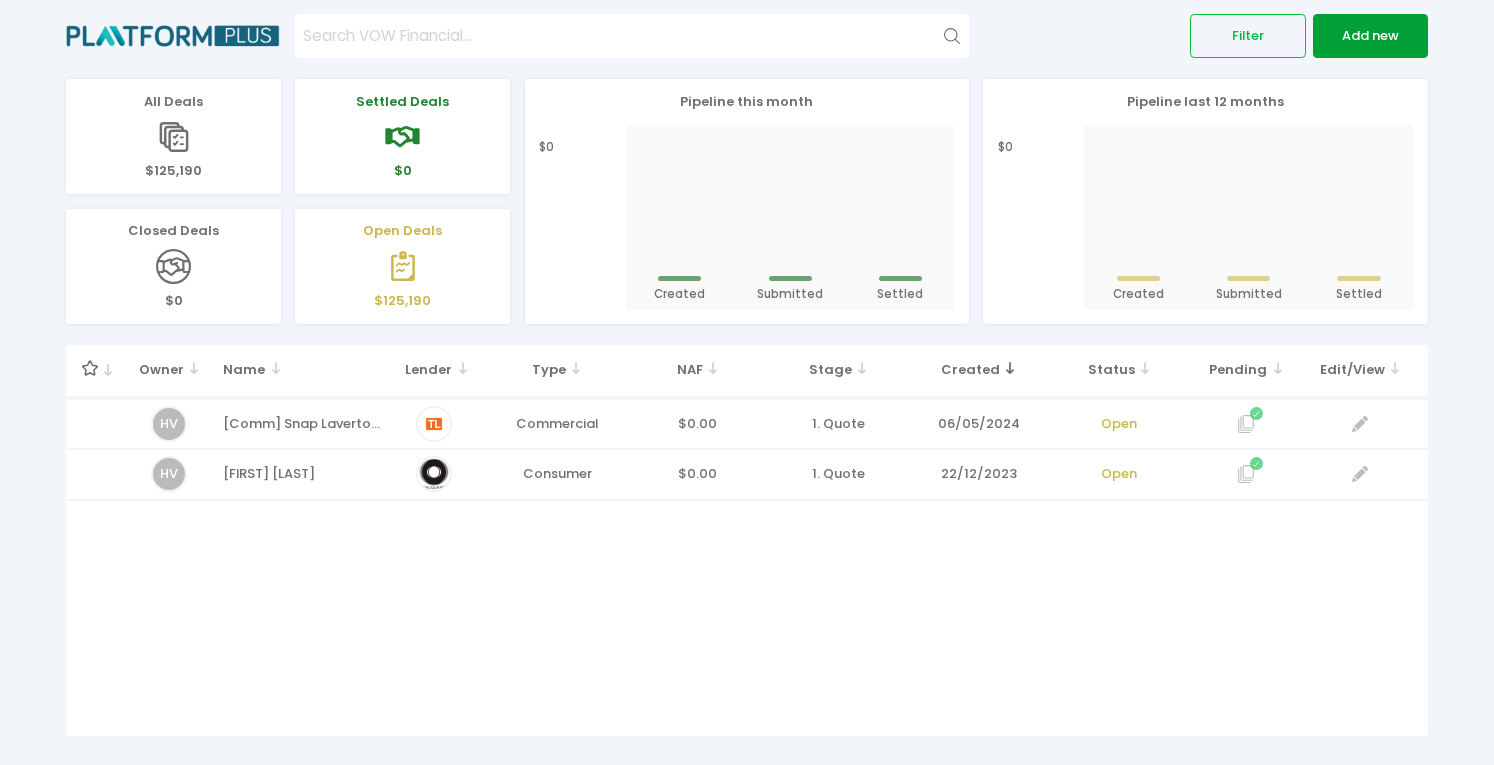 click on "Add new" at bounding box center [1370, 35] 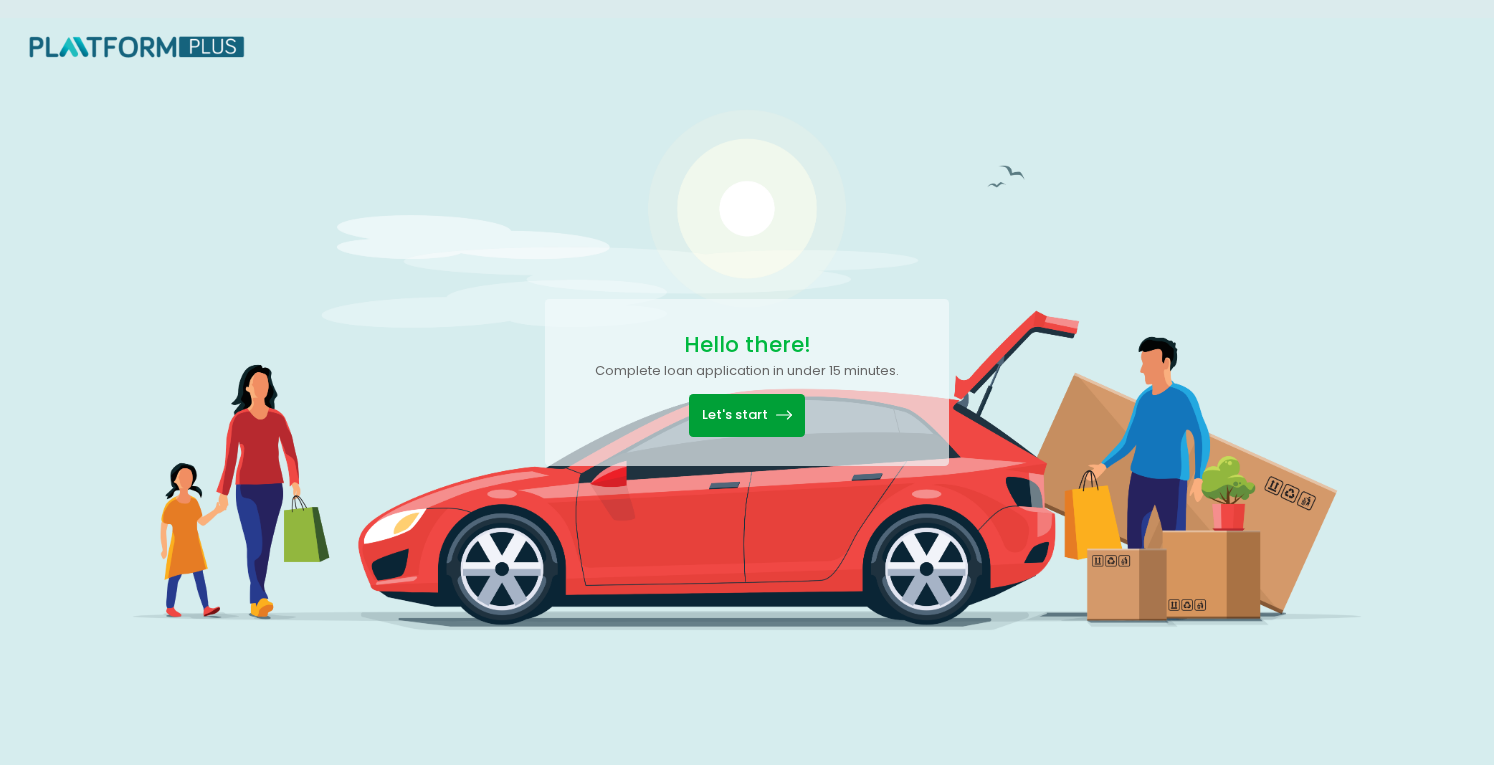 click on "Let's start" at bounding box center [746, 415] 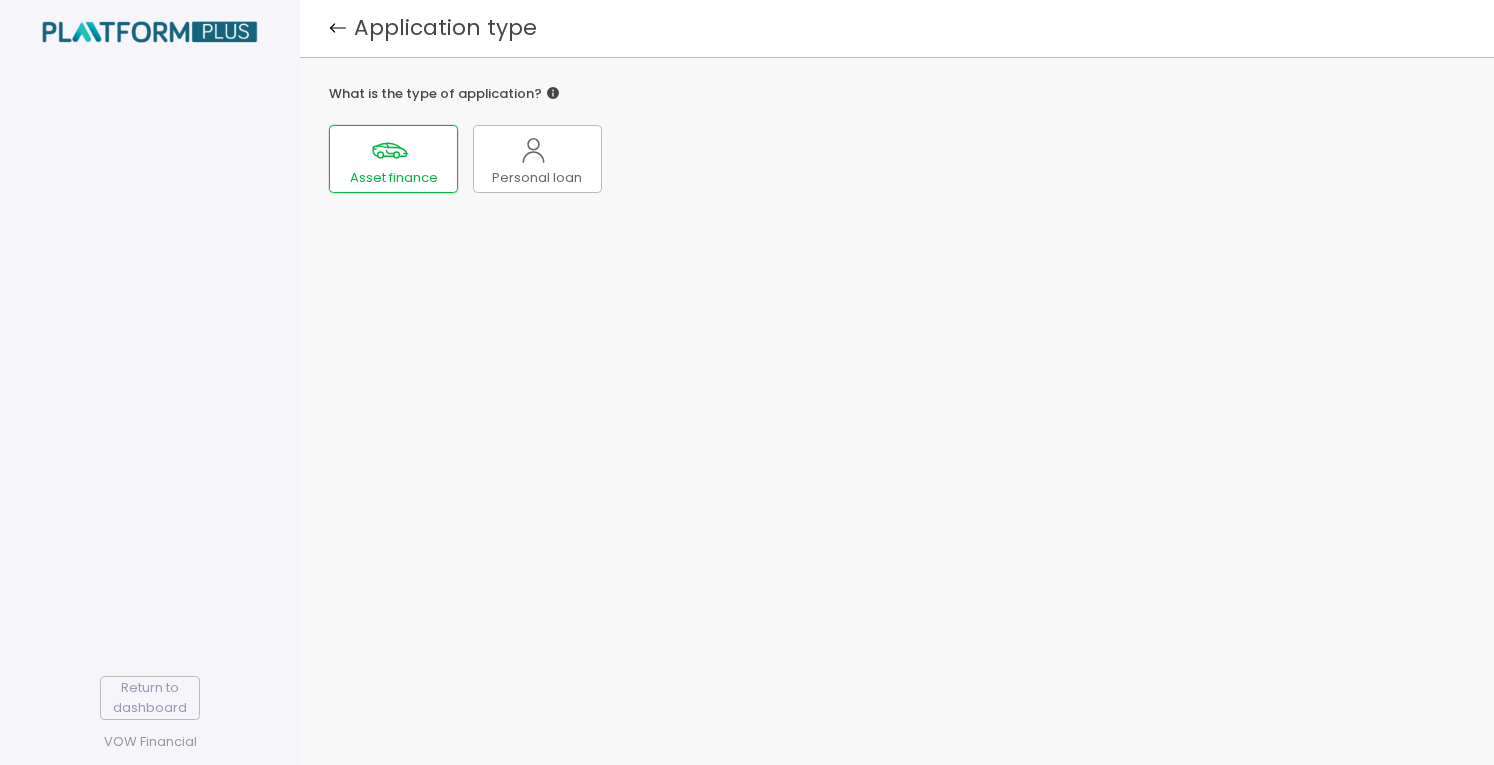 click on "Asset finance" at bounding box center (393, 159) 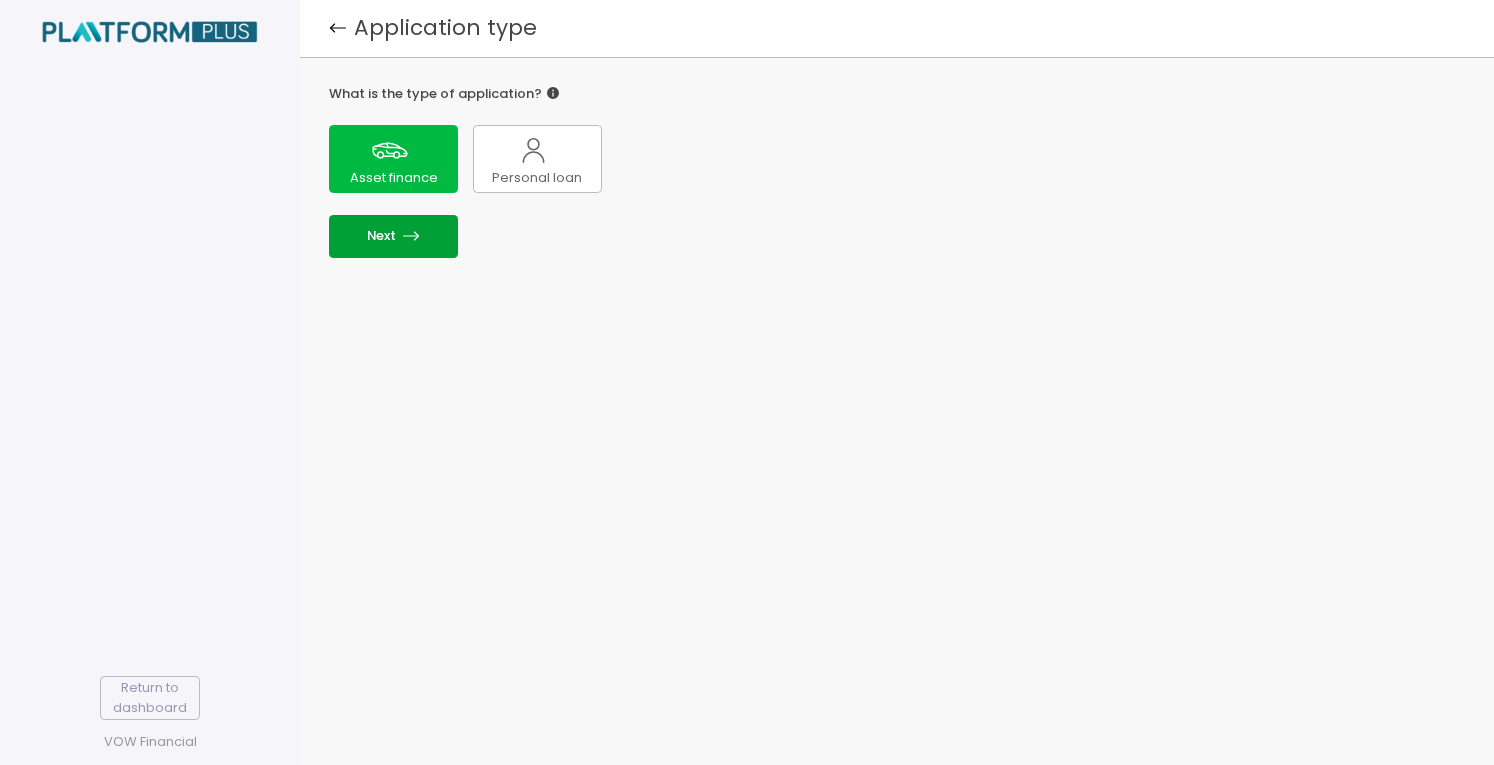click at bounding box center [411, 236] 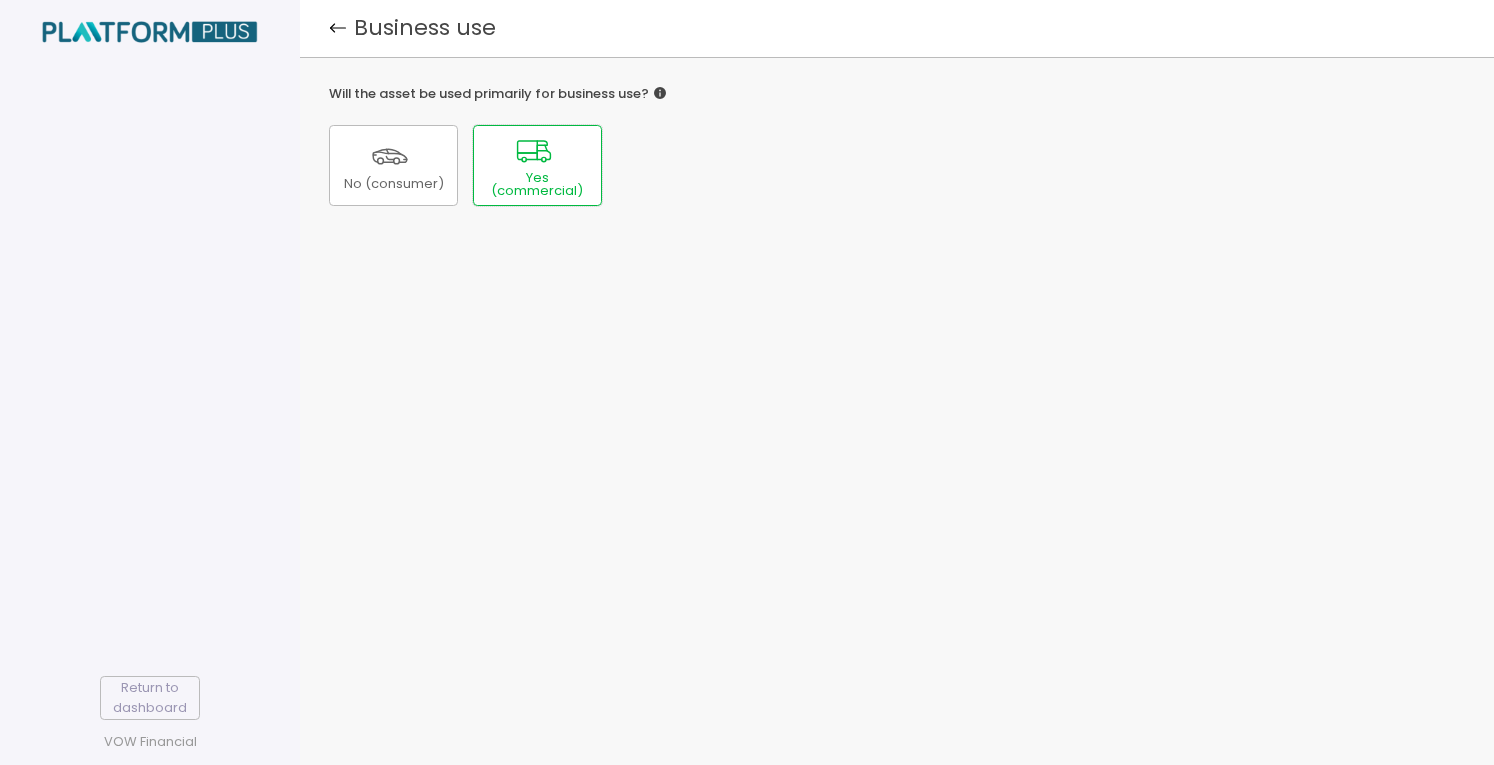 click on "Yes (commercial)" at bounding box center [394, 184] 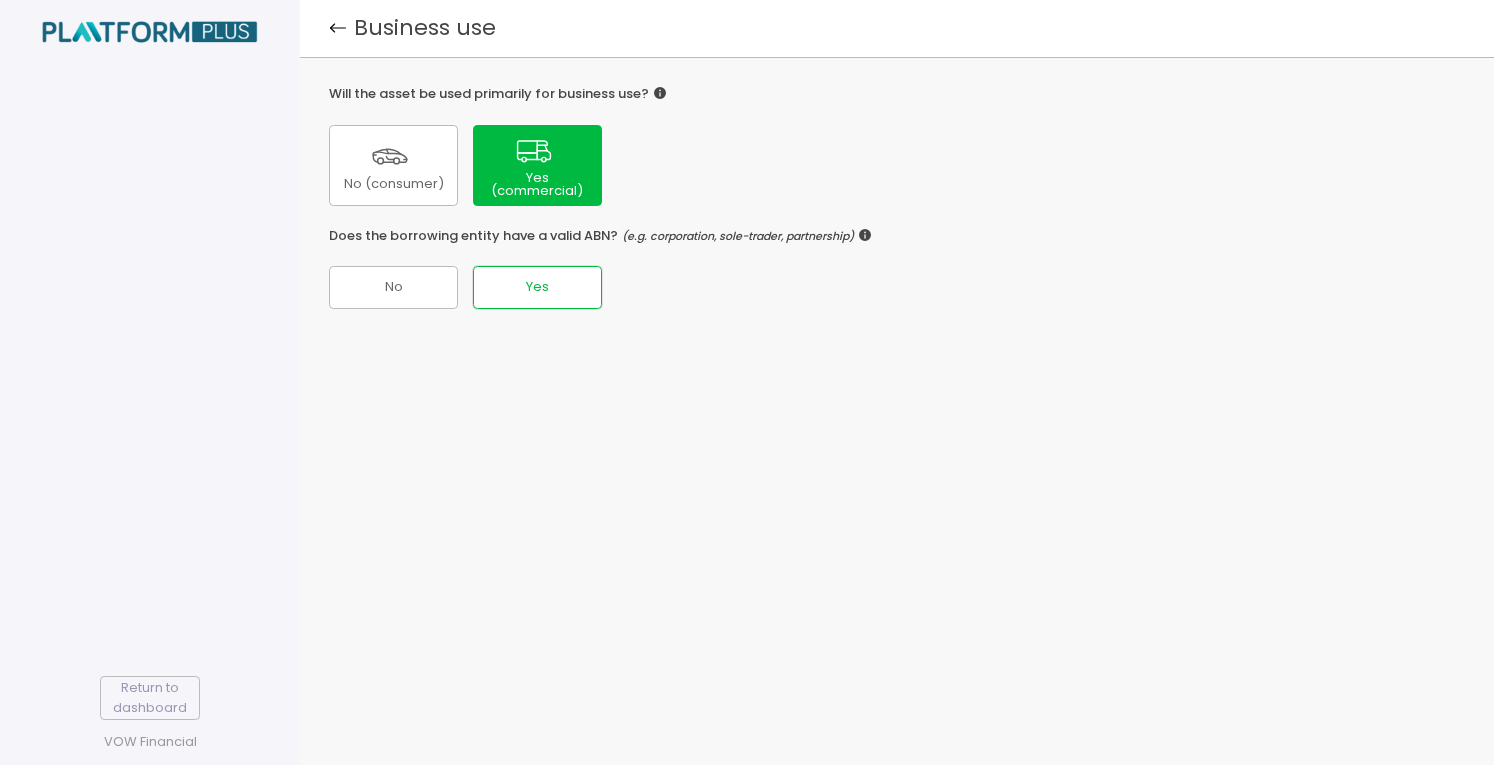 click on "Yes" at bounding box center [393, 287] 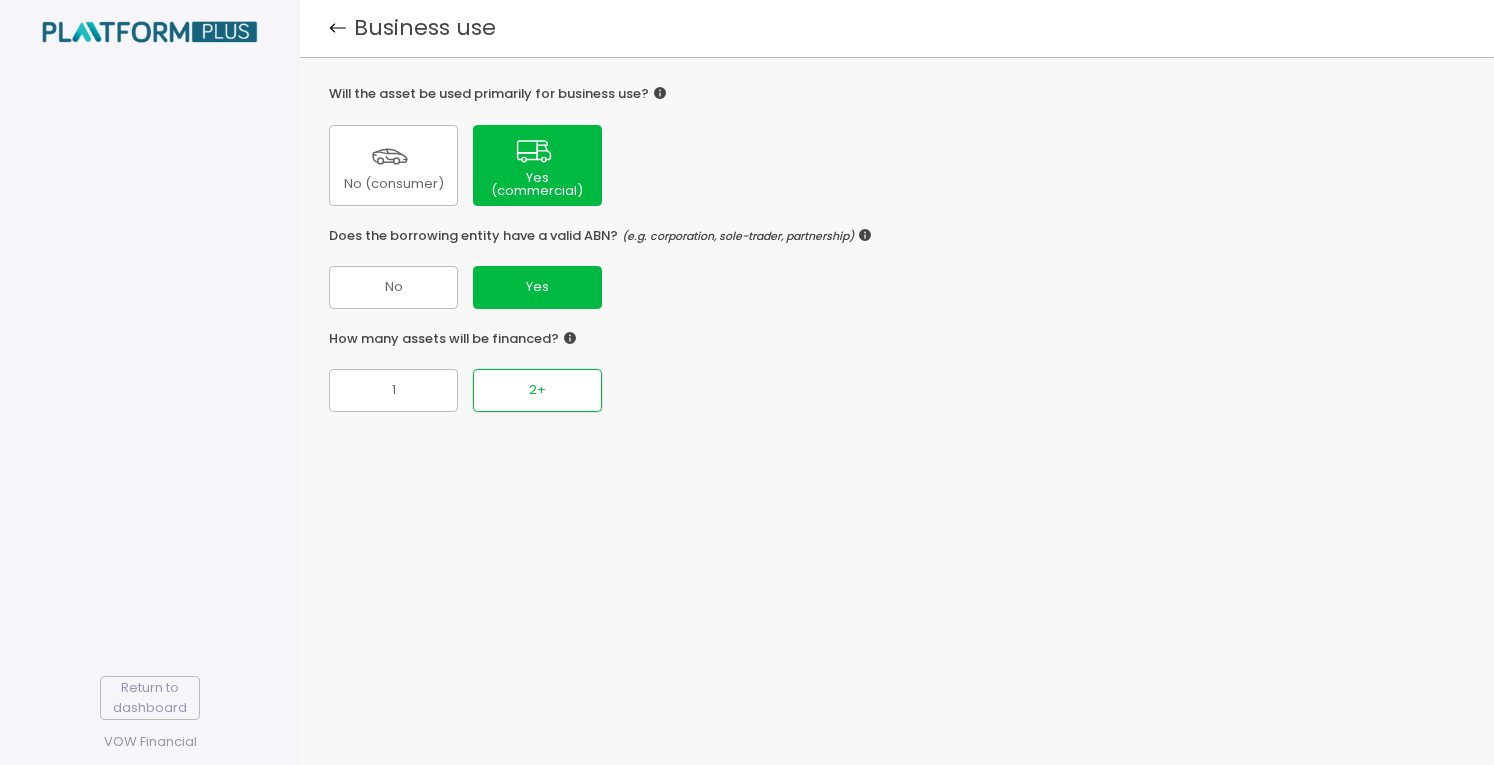 click on "2+" at bounding box center (537, 390) 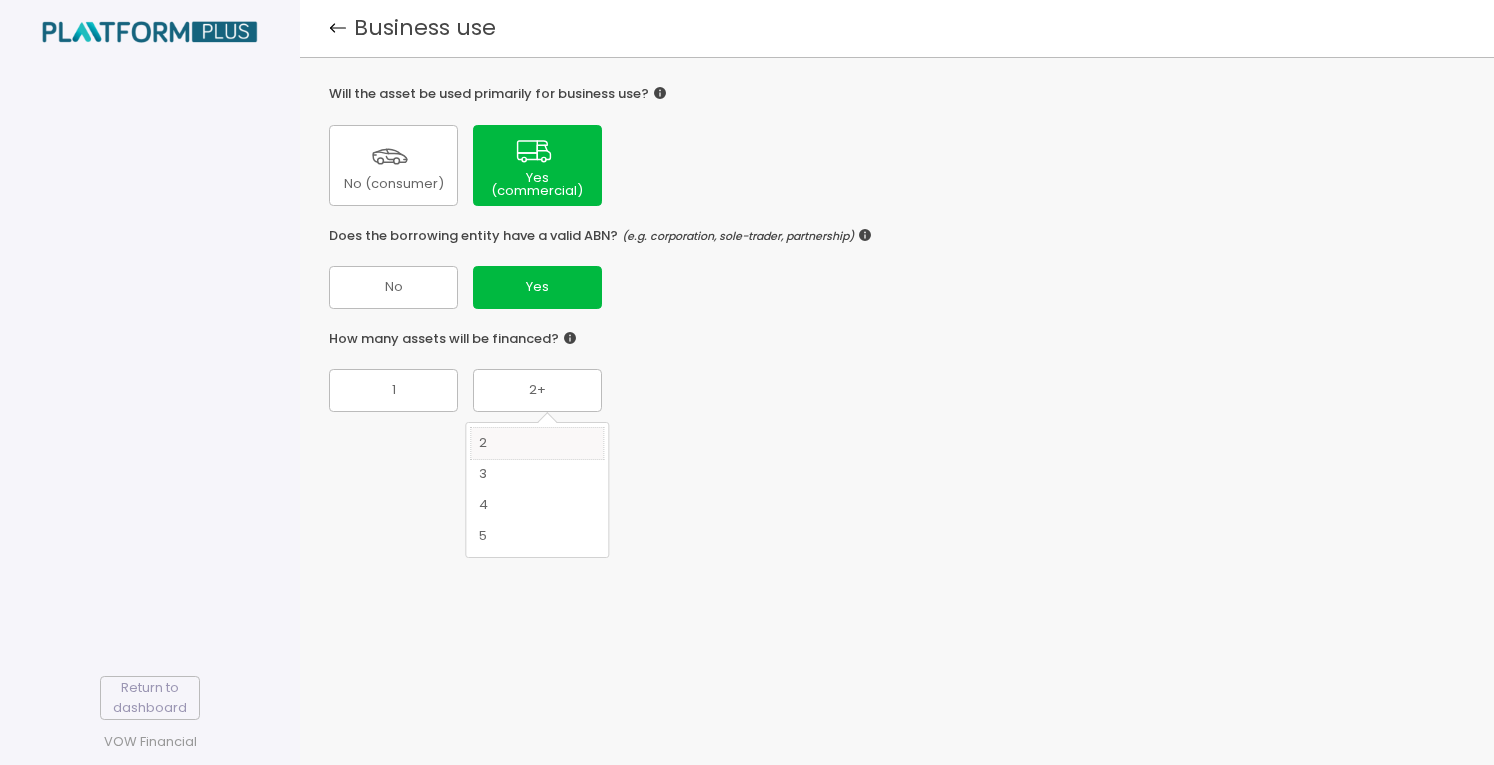 click on "2" at bounding box center (537, 443) 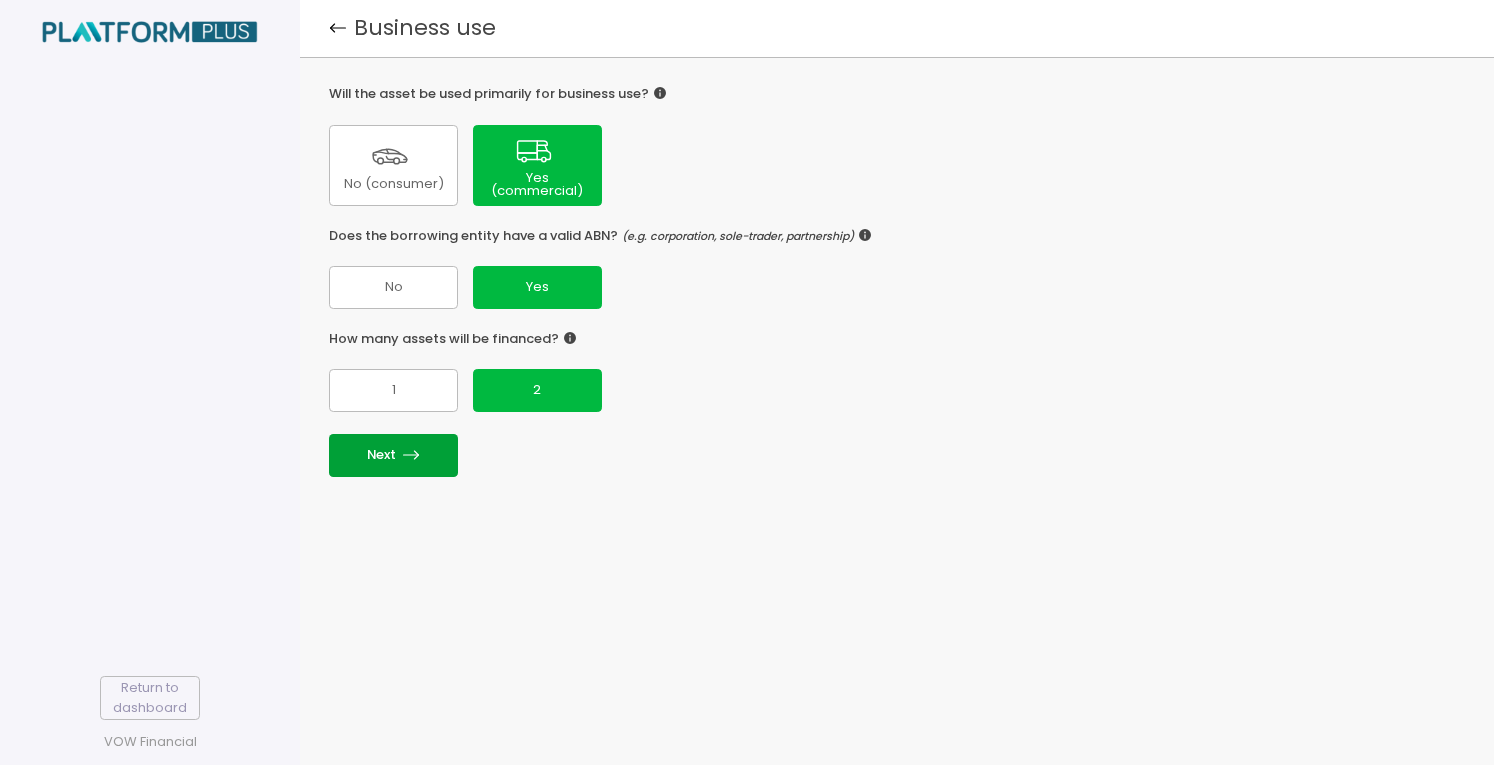 click on "Next" at bounding box center (393, 455) 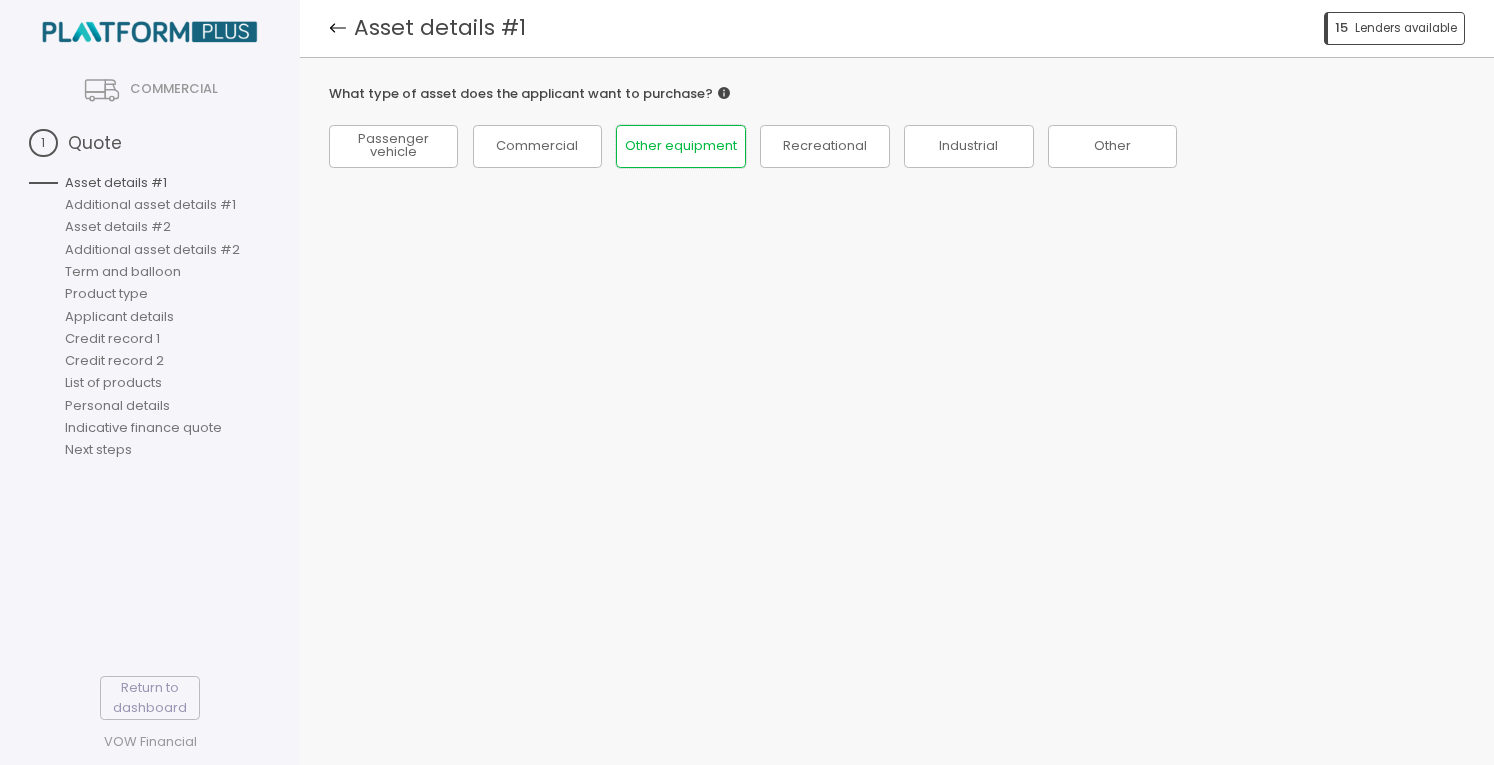 click on "Other equipment" at bounding box center (393, 146) 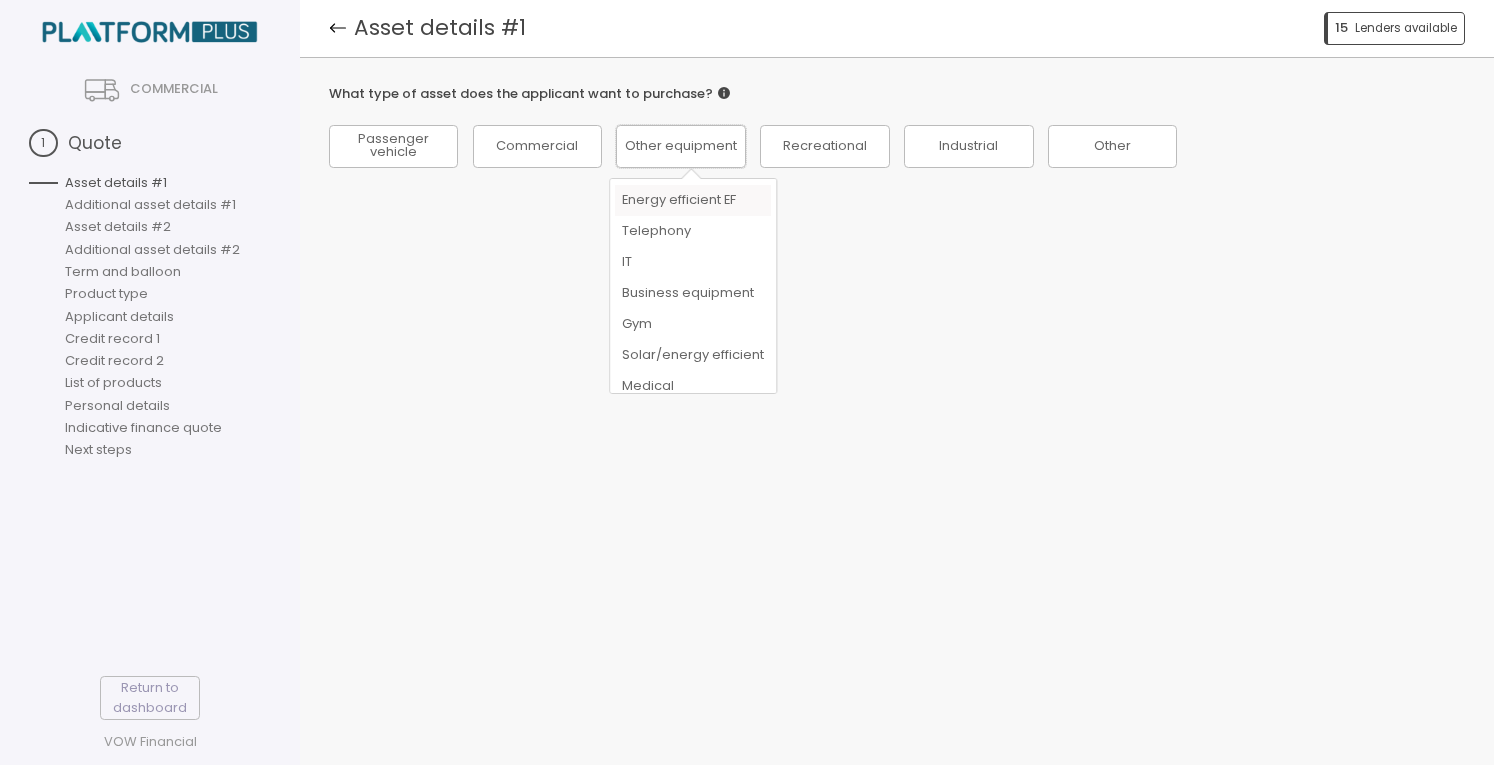scroll, scrollTop: 104, scrollLeft: 0, axis: vertical 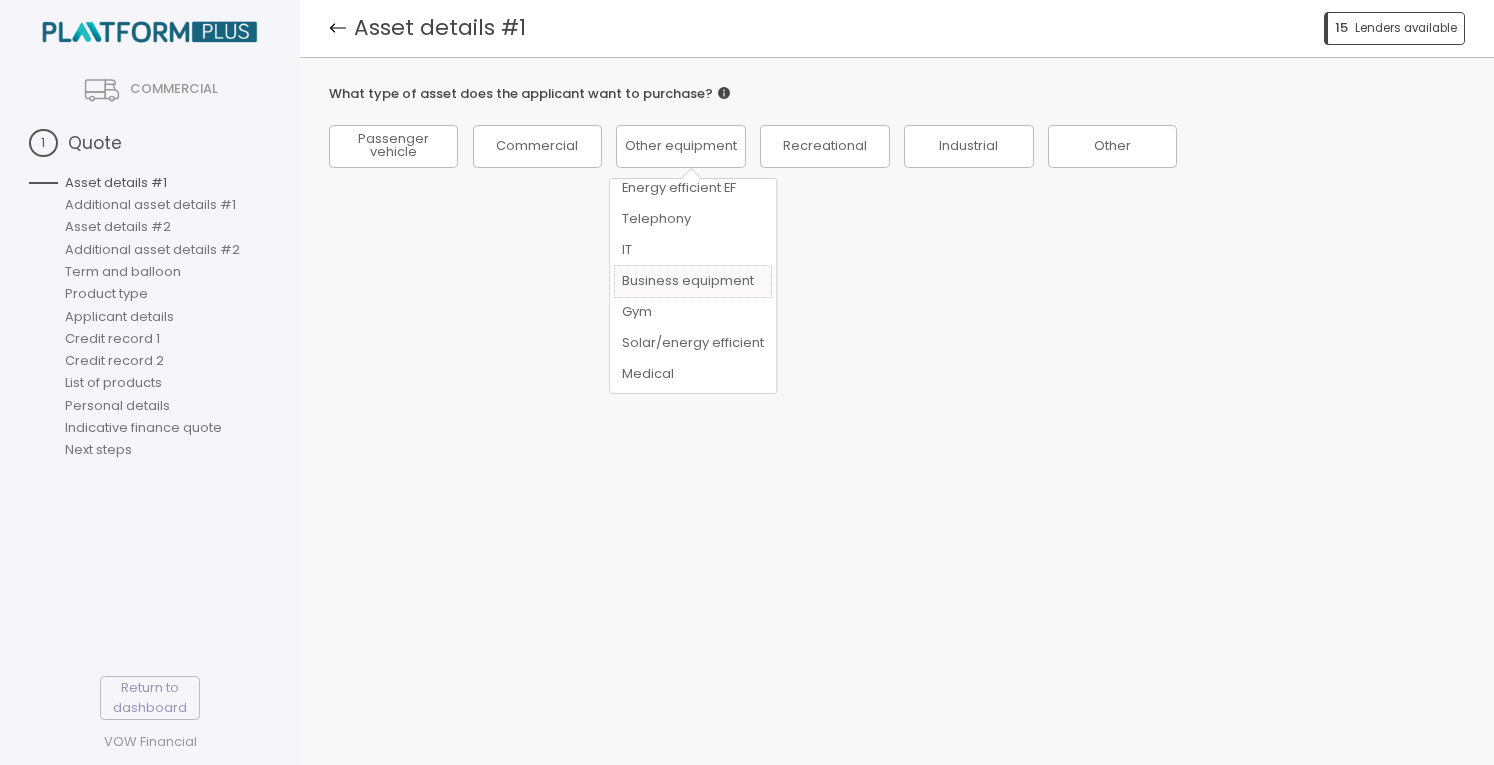 click on "Business equipment" at bounding box center [693, 281] 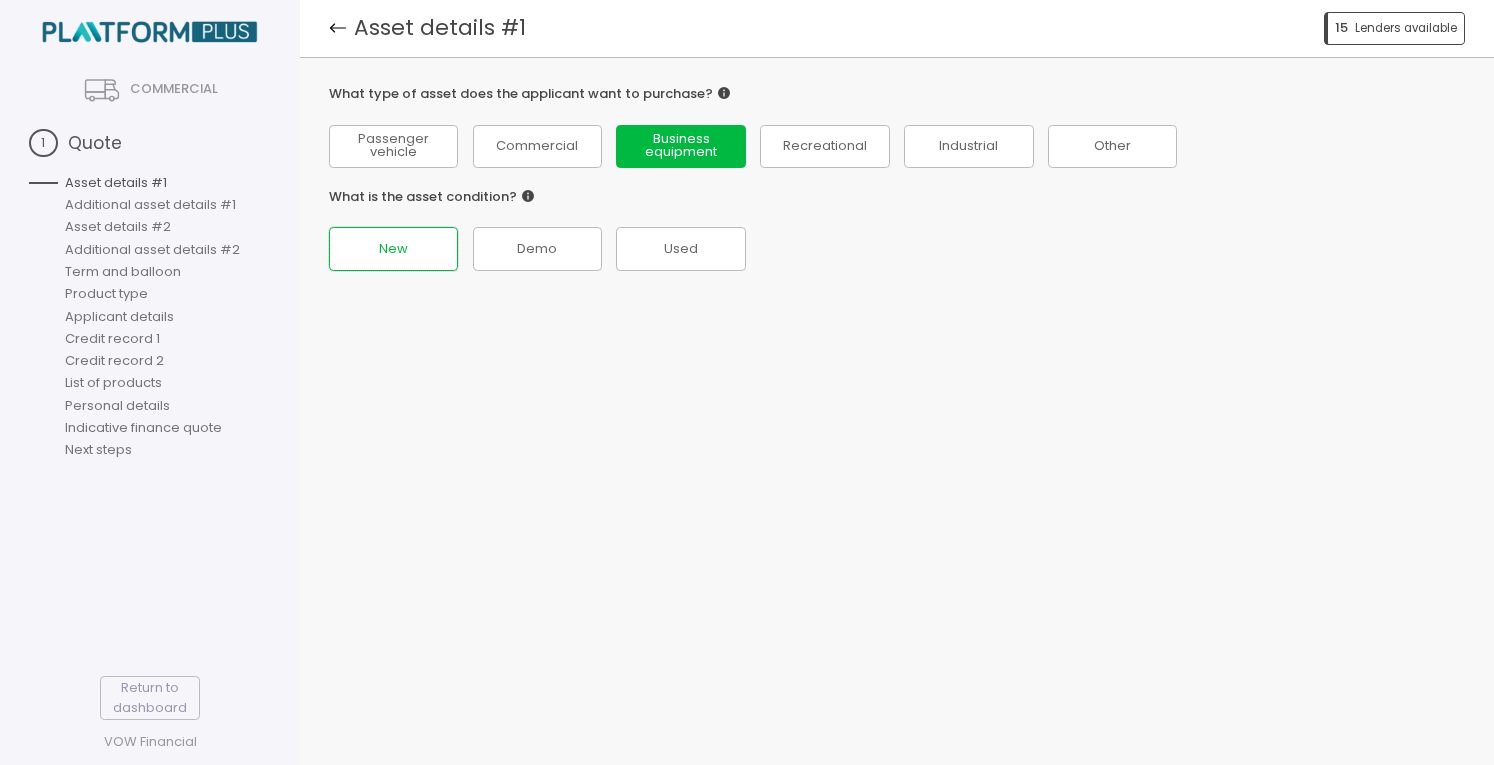 click on "New" at bounding box center [393, 146] 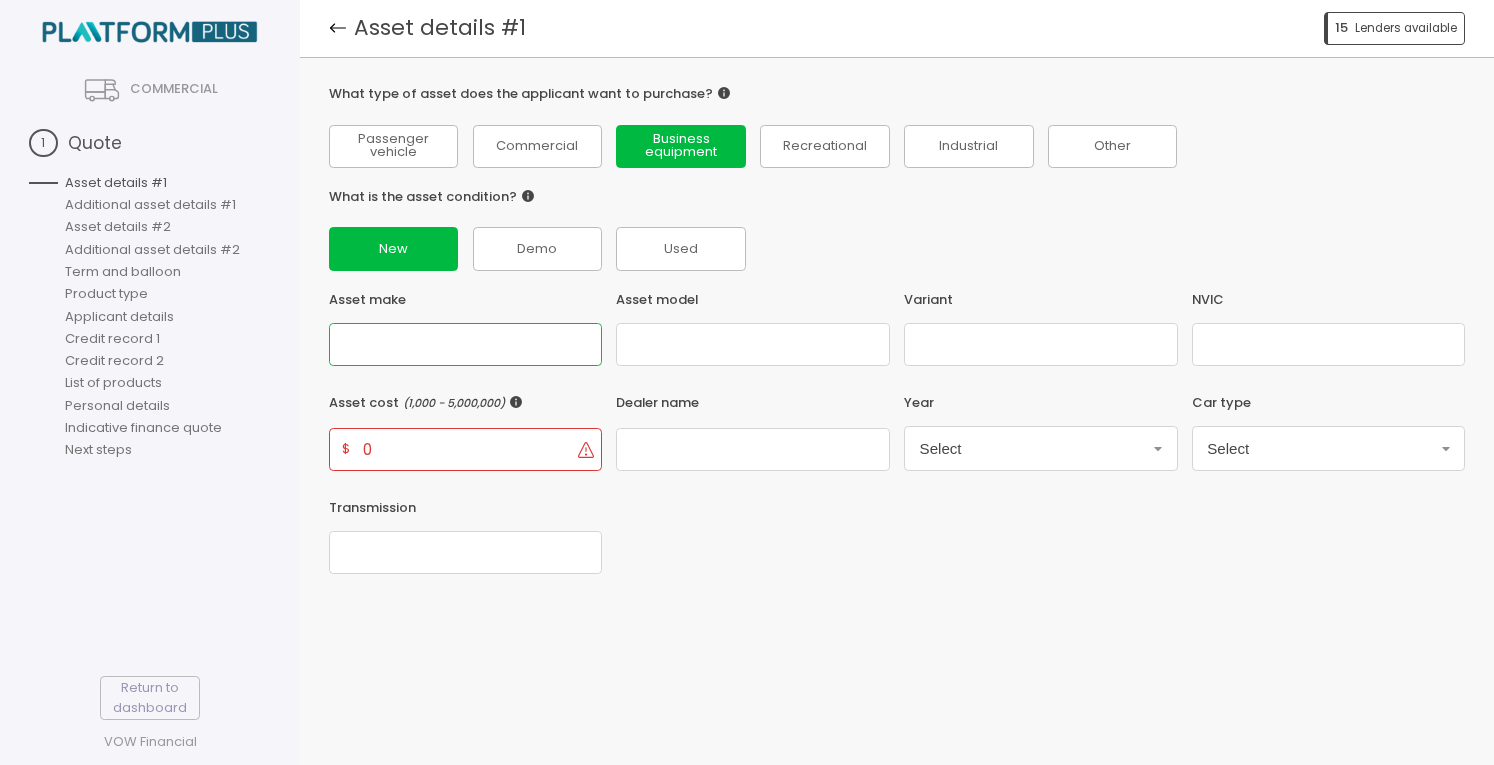 click at bounding box center [465, 344] 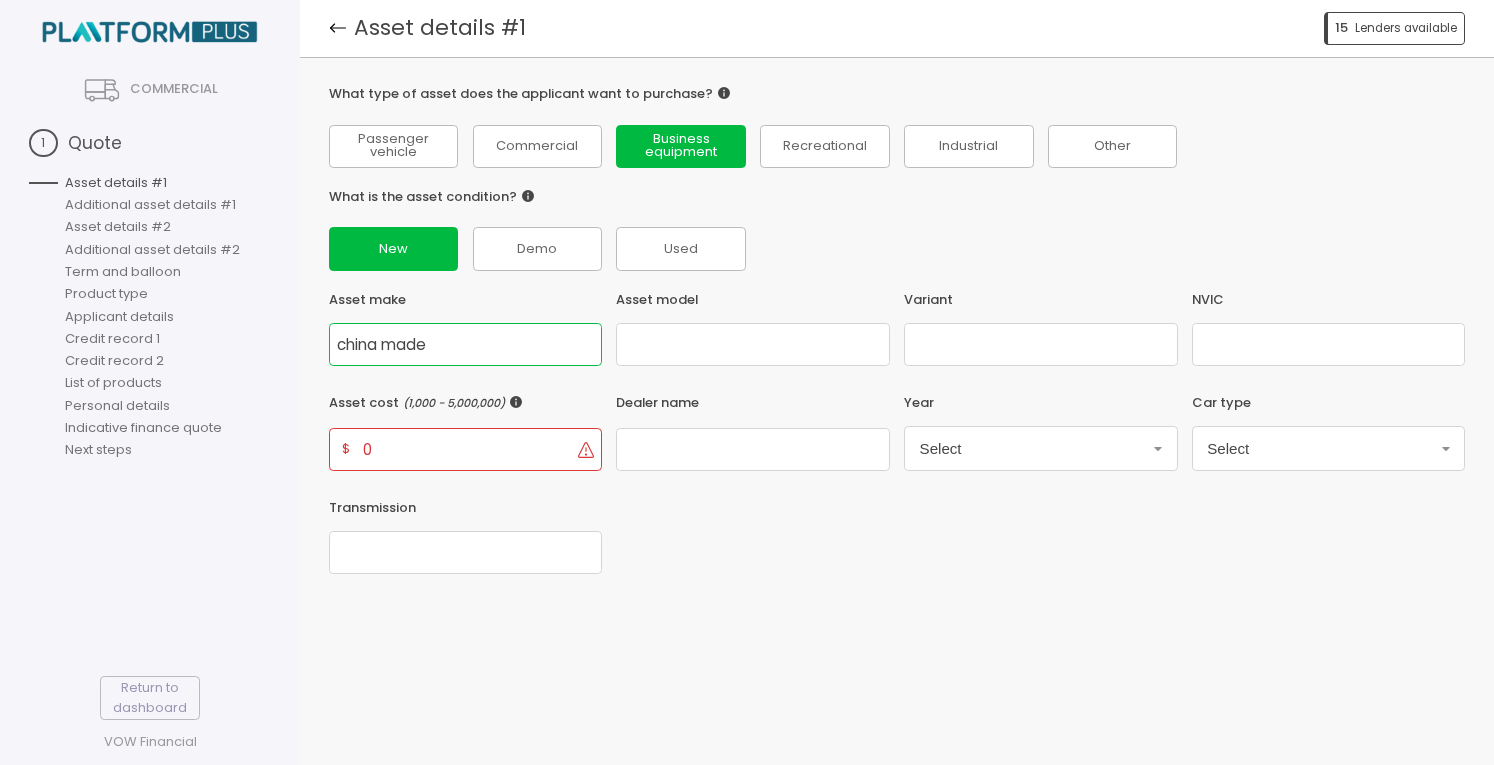 type on "china made" 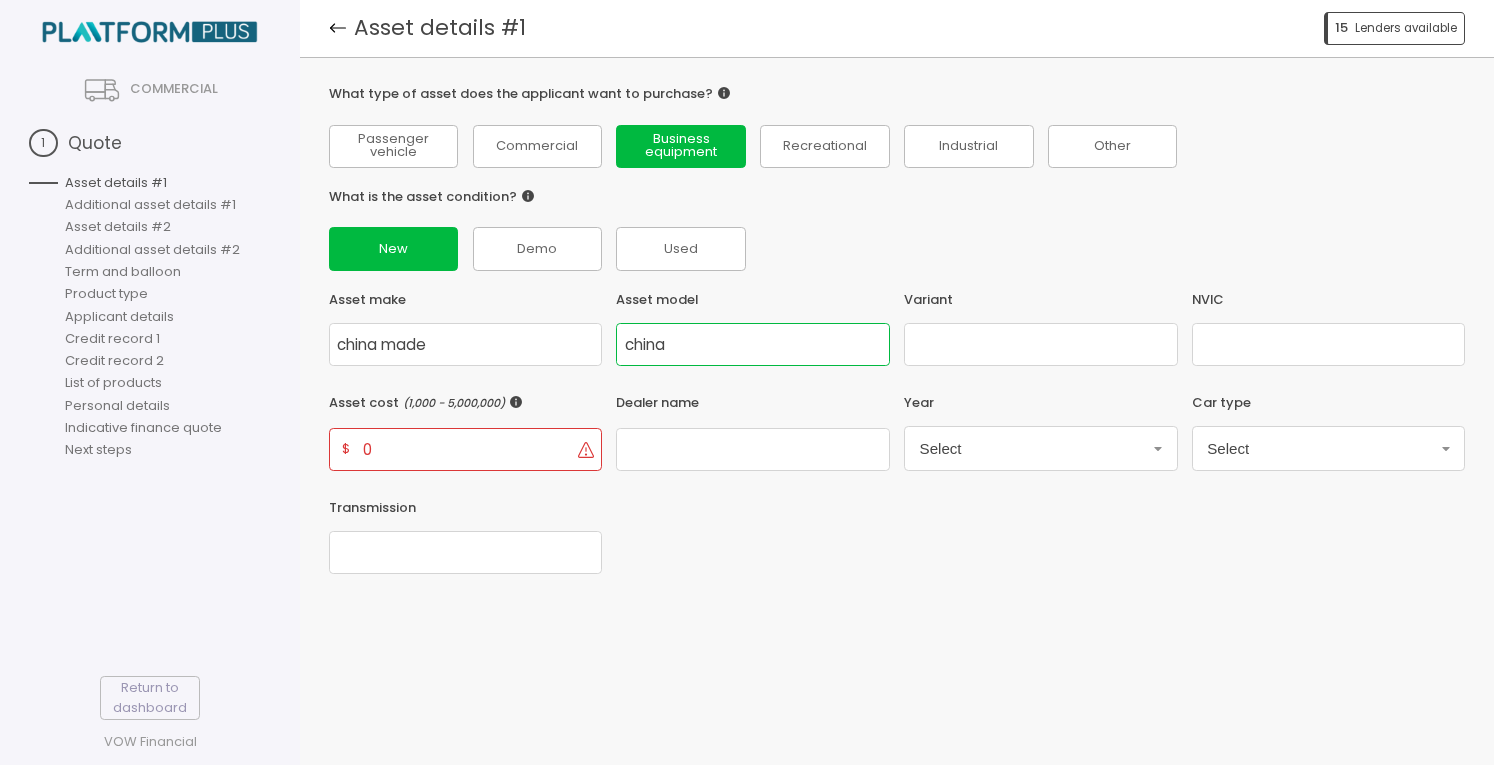 type on "china" 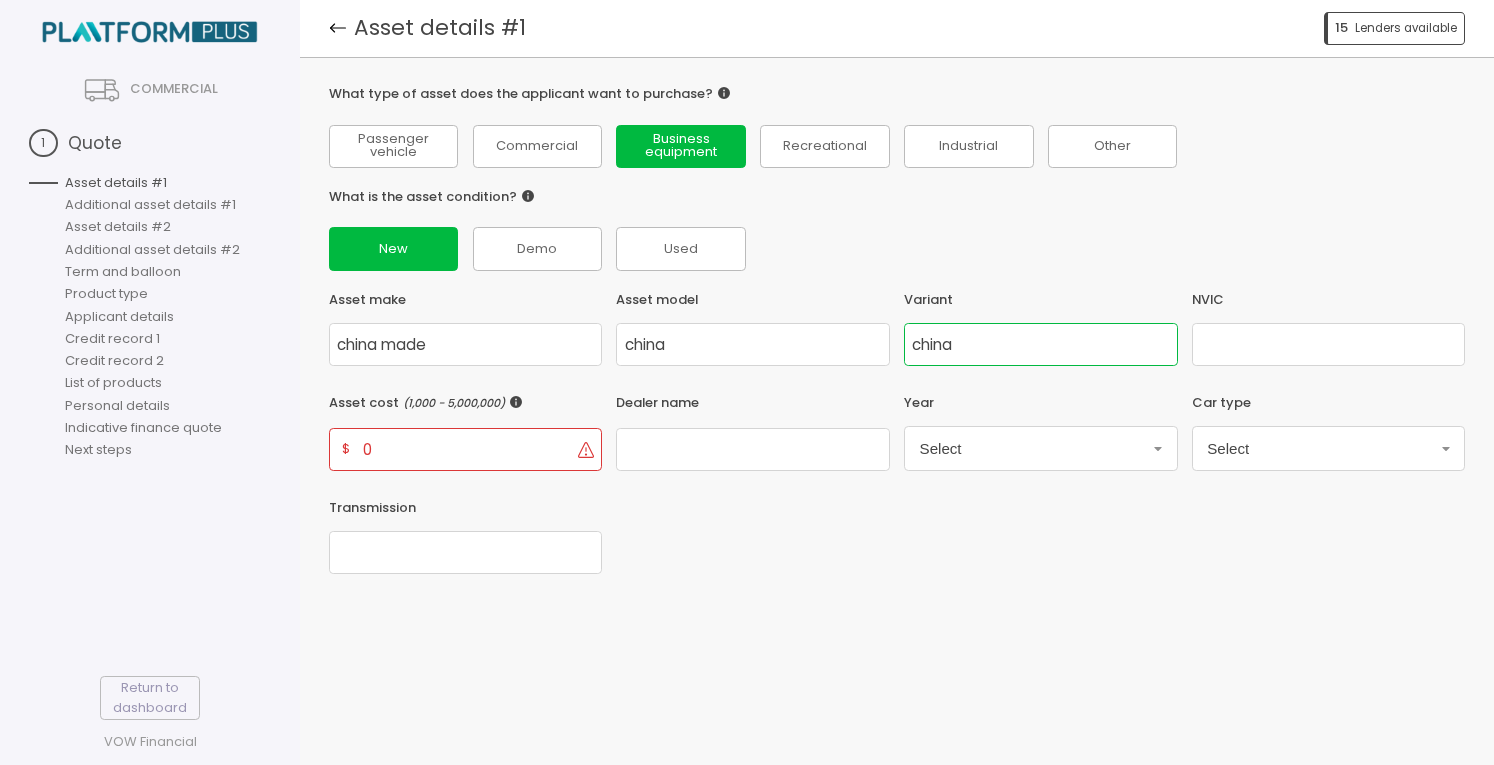 type on "china" 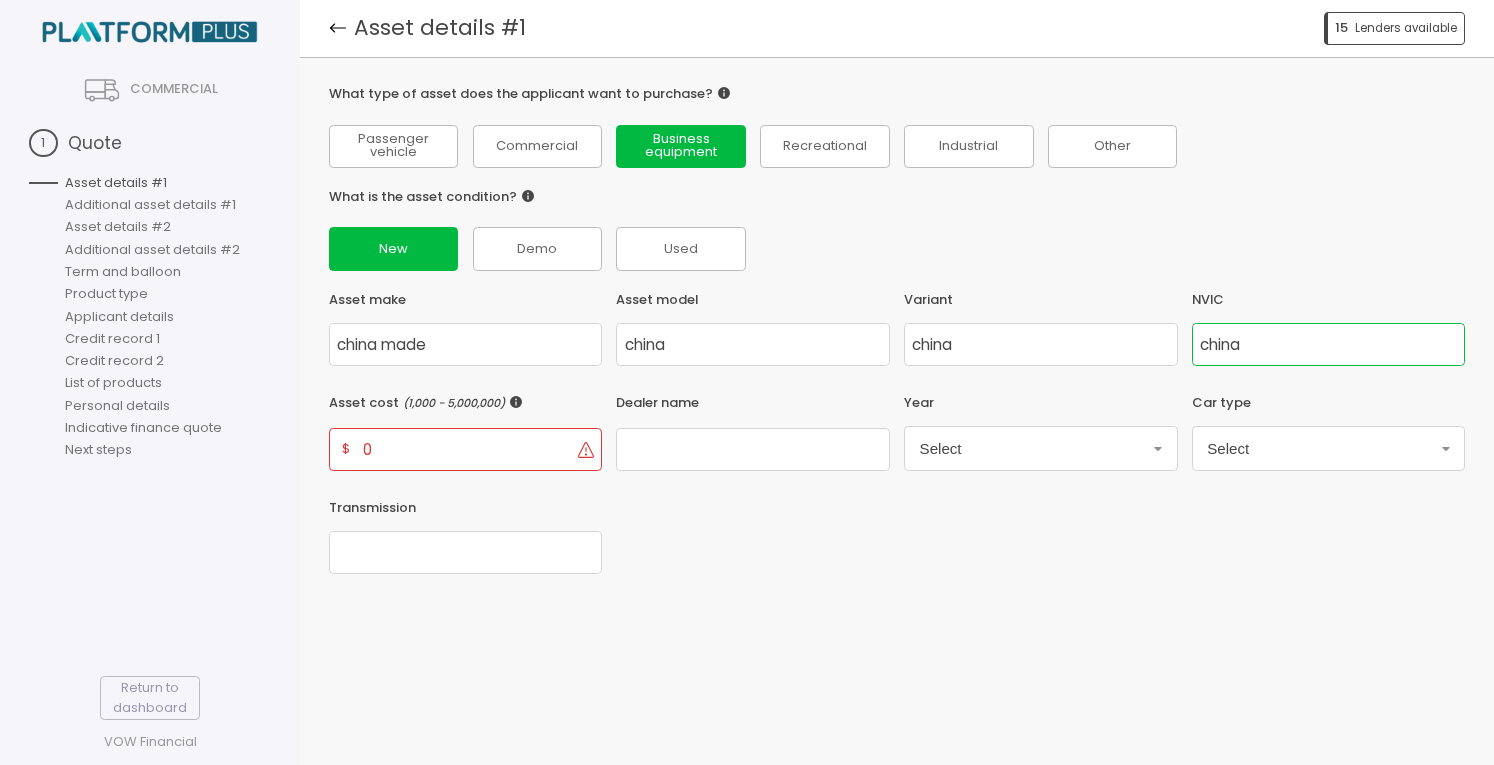 type on "china" 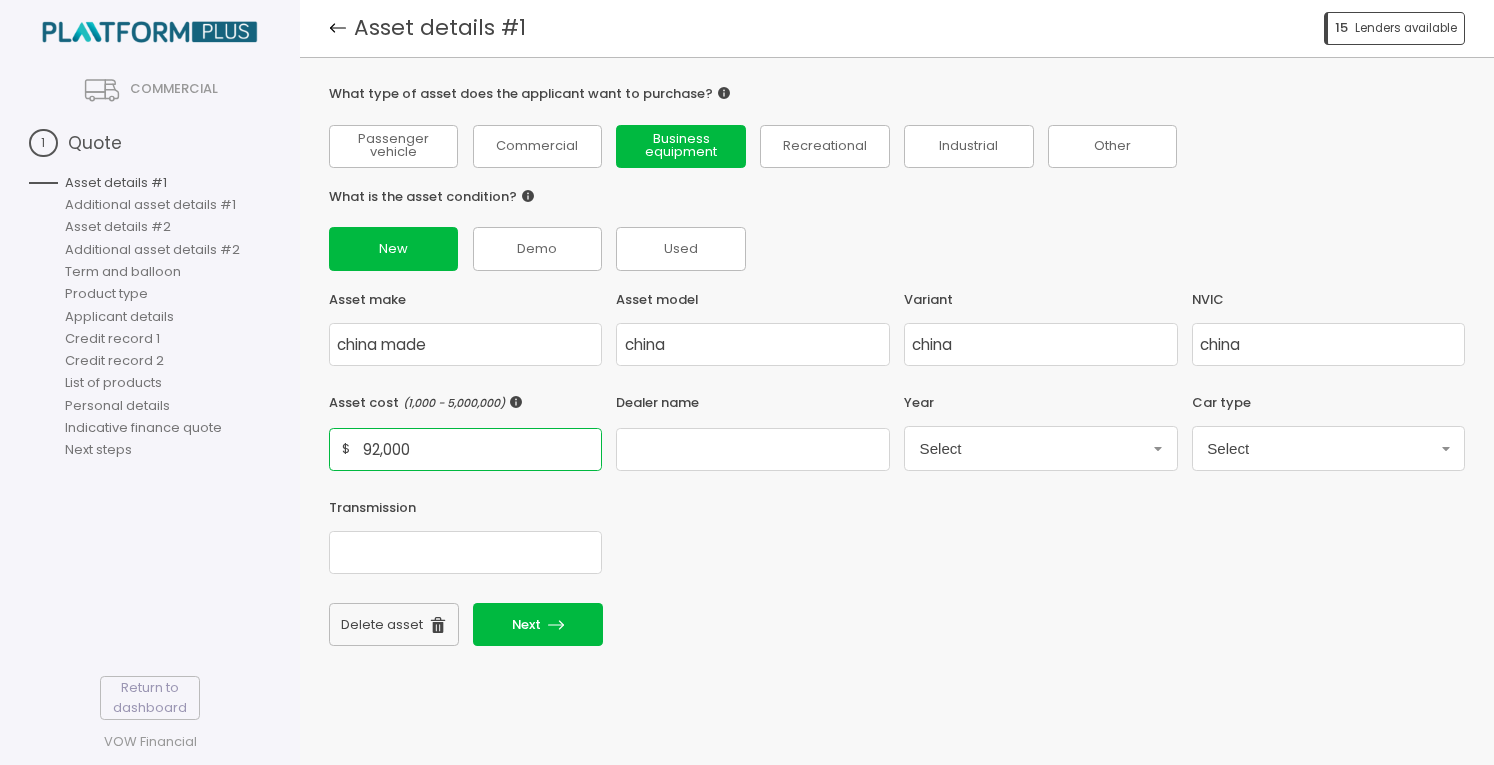type on "92,000" 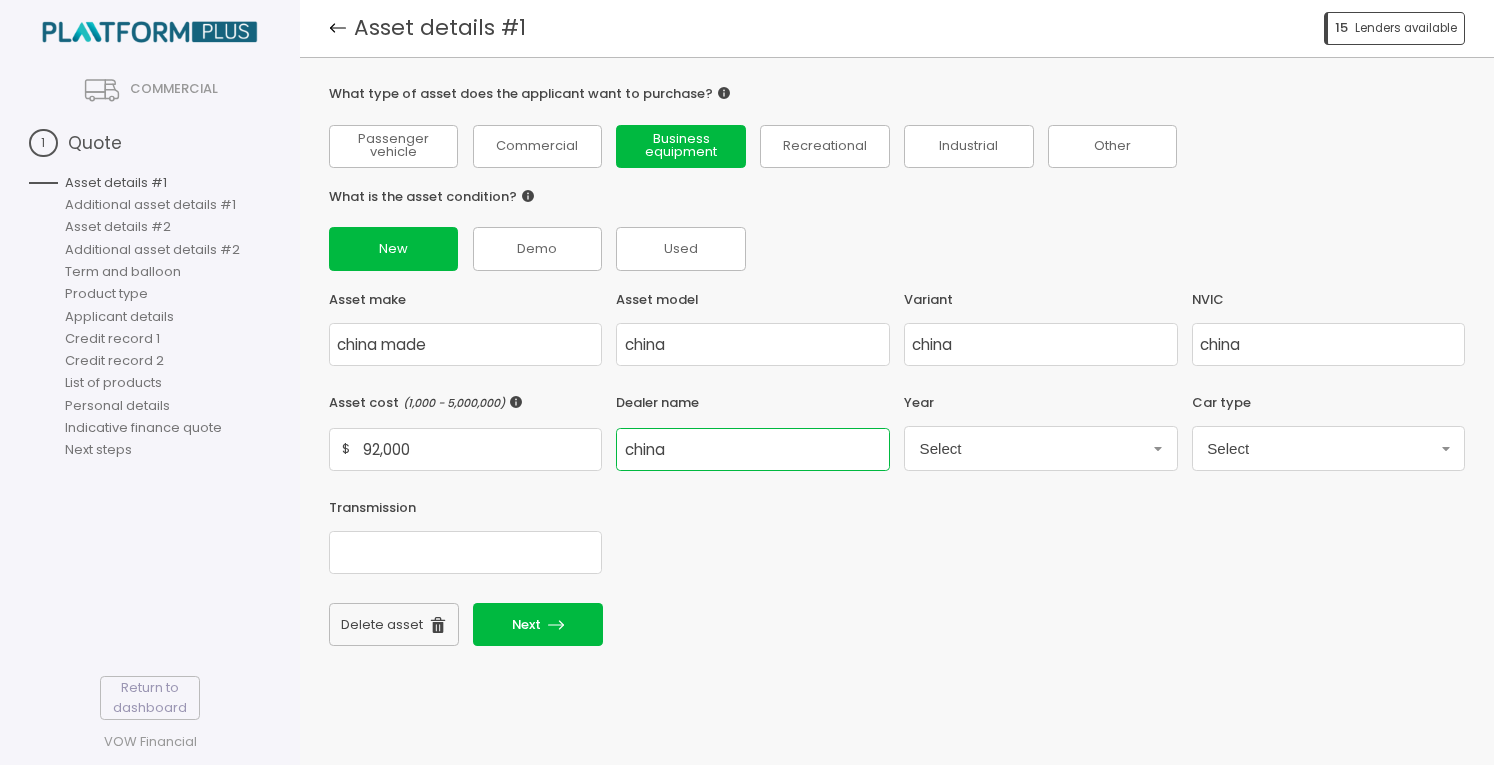 type on "china" 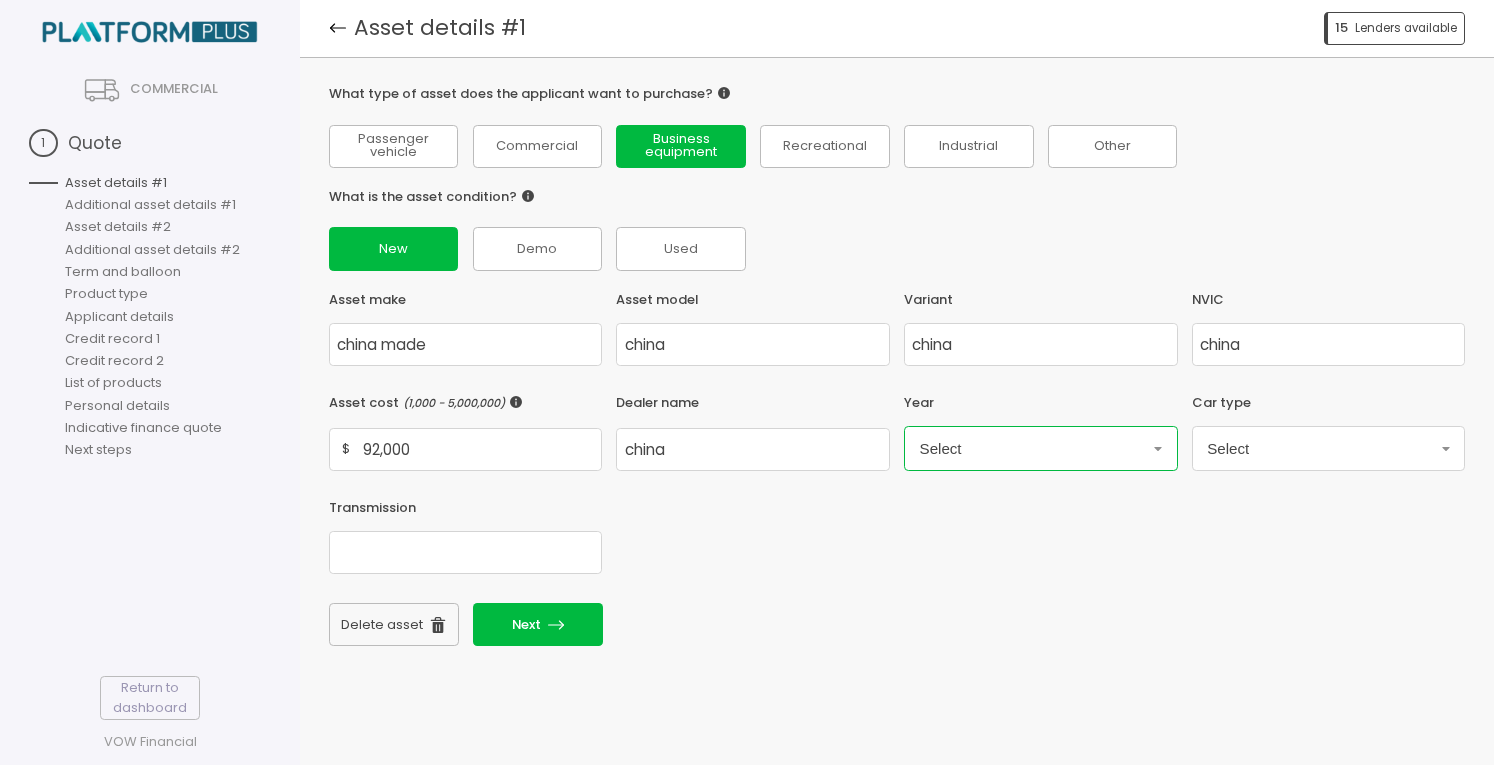 click on "Select" at bounding box center [1040, 448] 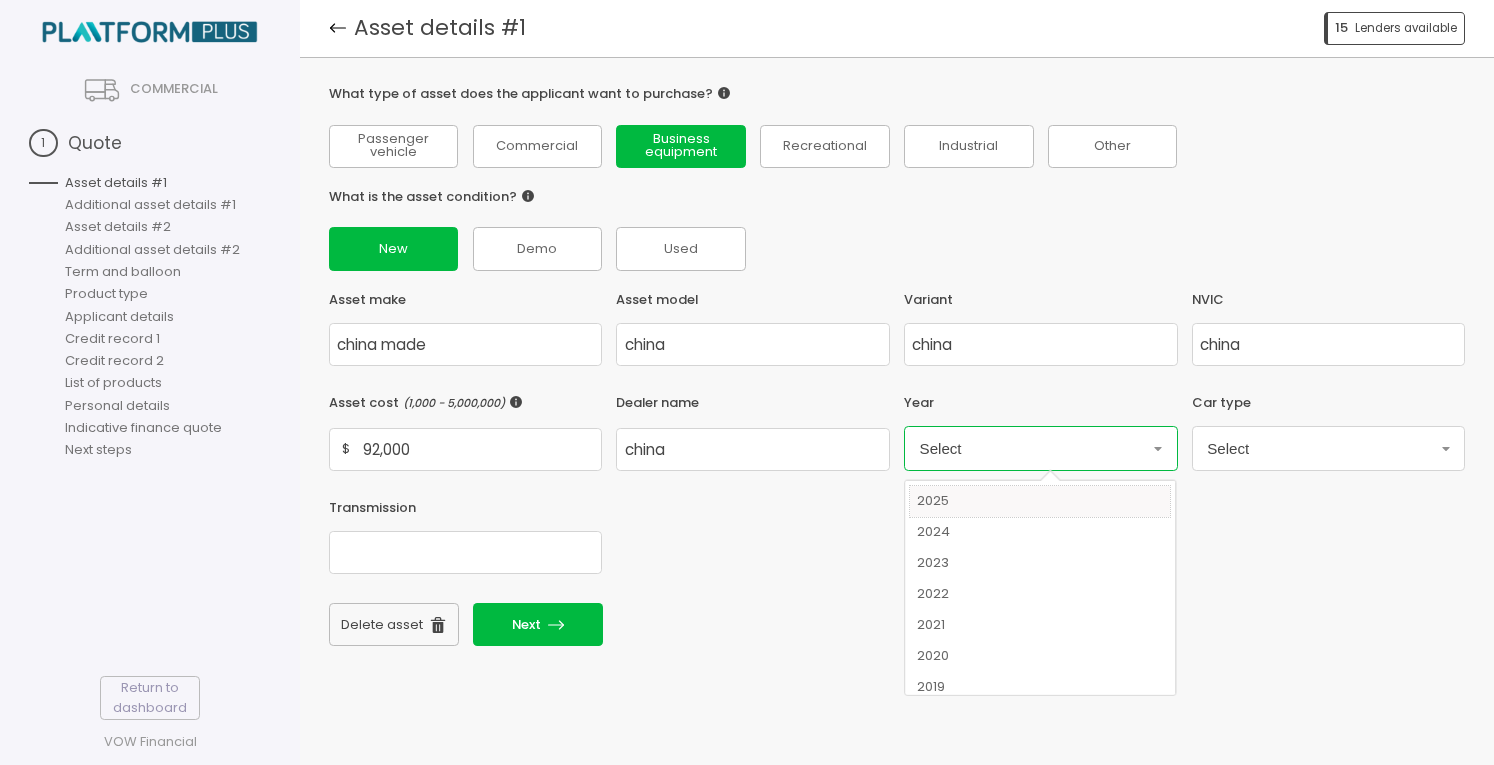 click on "2025" at bounding box center [1041, 501] 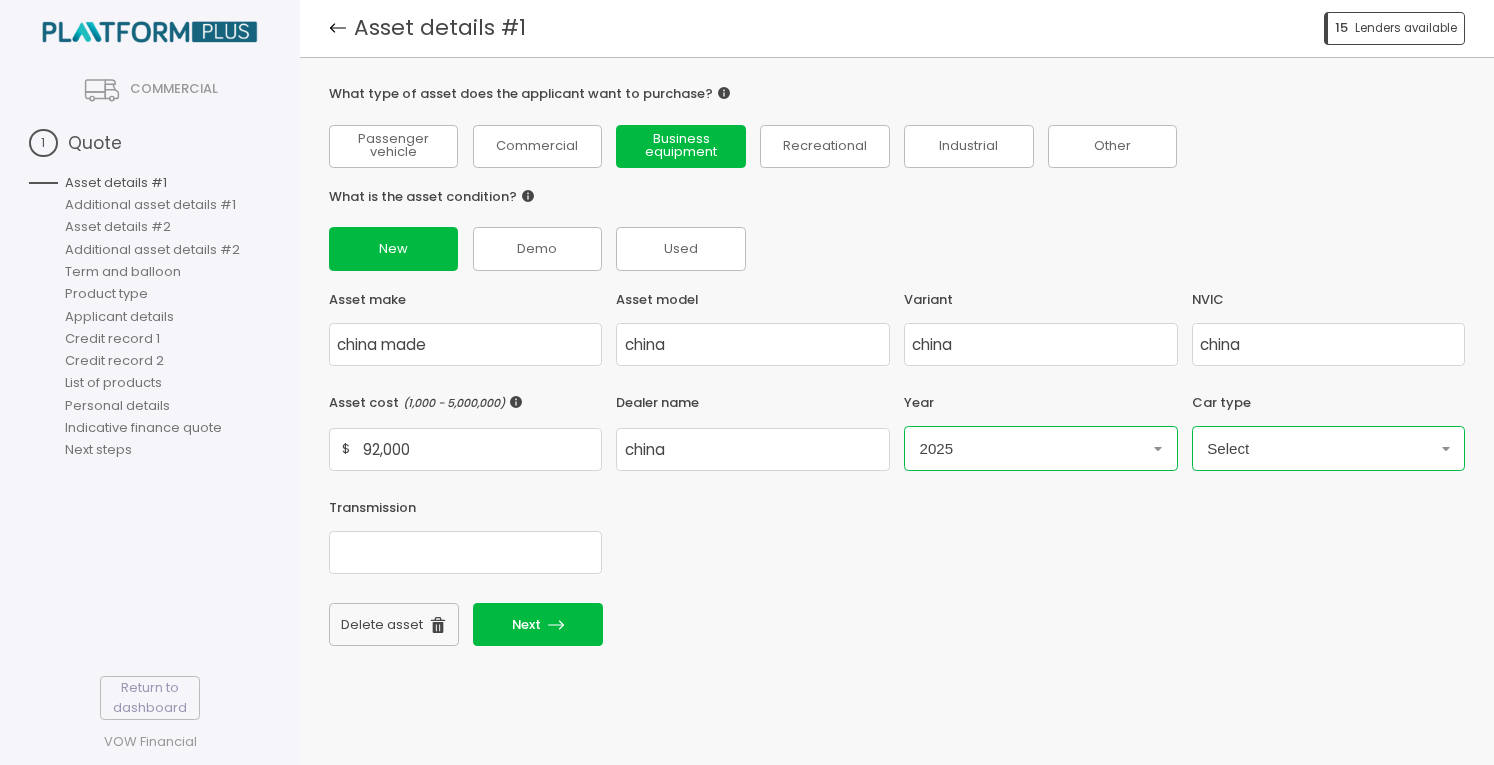 click on "Select" at bounding box center (1040, 448) 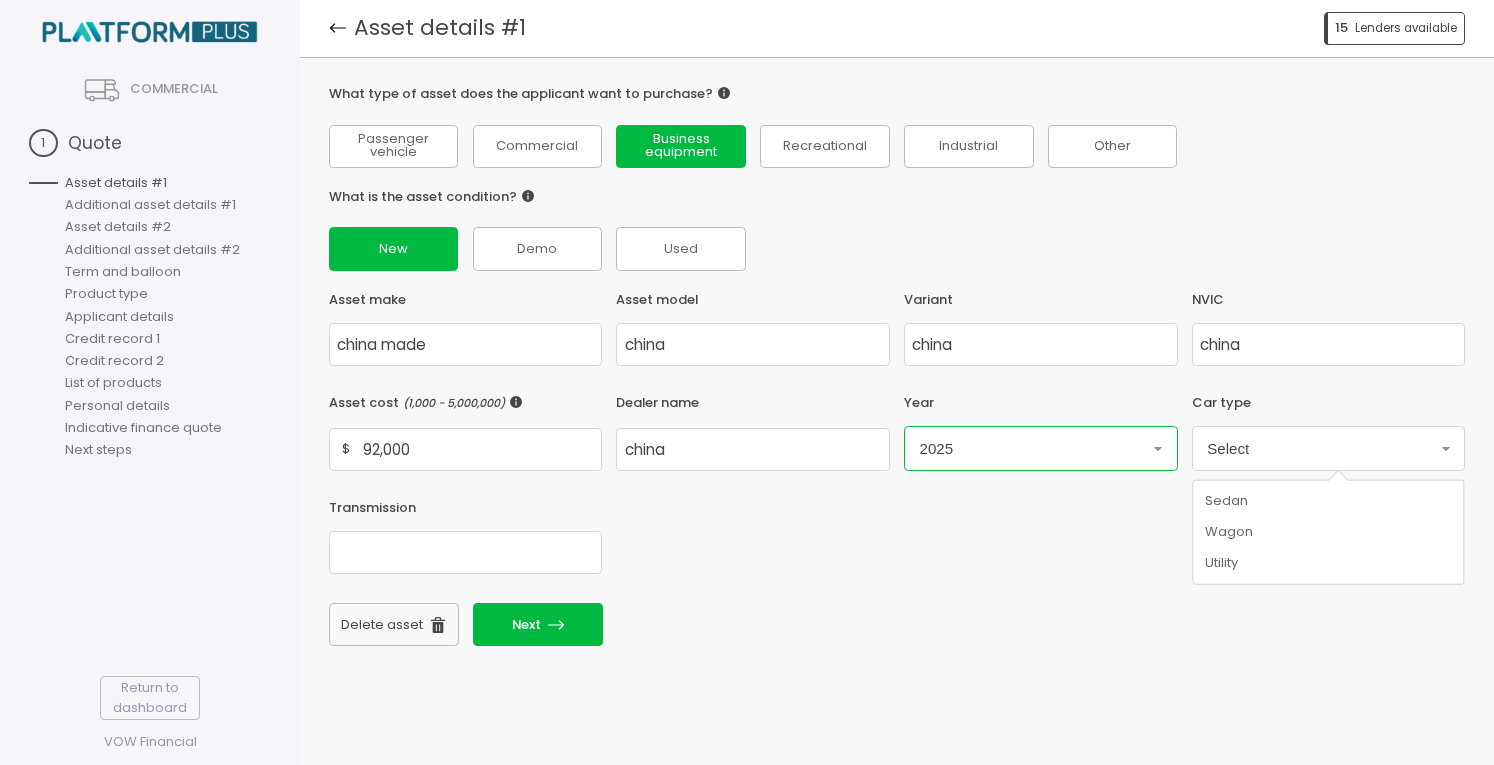 click on "Asset make china made Asset model china Variant china NVIC Asset cost ( 1,000 - 5,000,000 ) $ 92,000 Dealer name china Year 2025 Car type Select Sedan Wagon Utility Transmission" at bounding box center [897, 433] 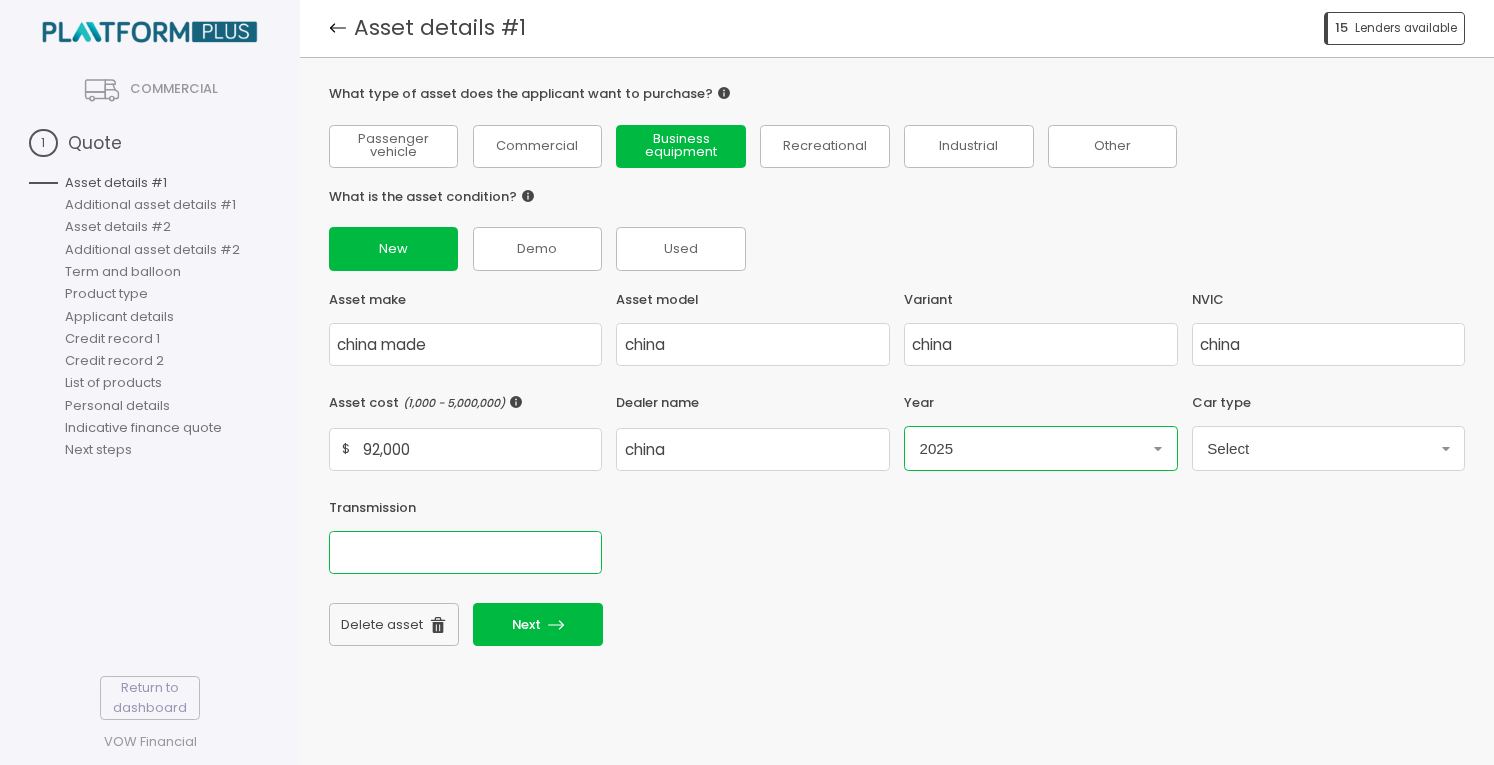 click at bounding box center (465, 344) 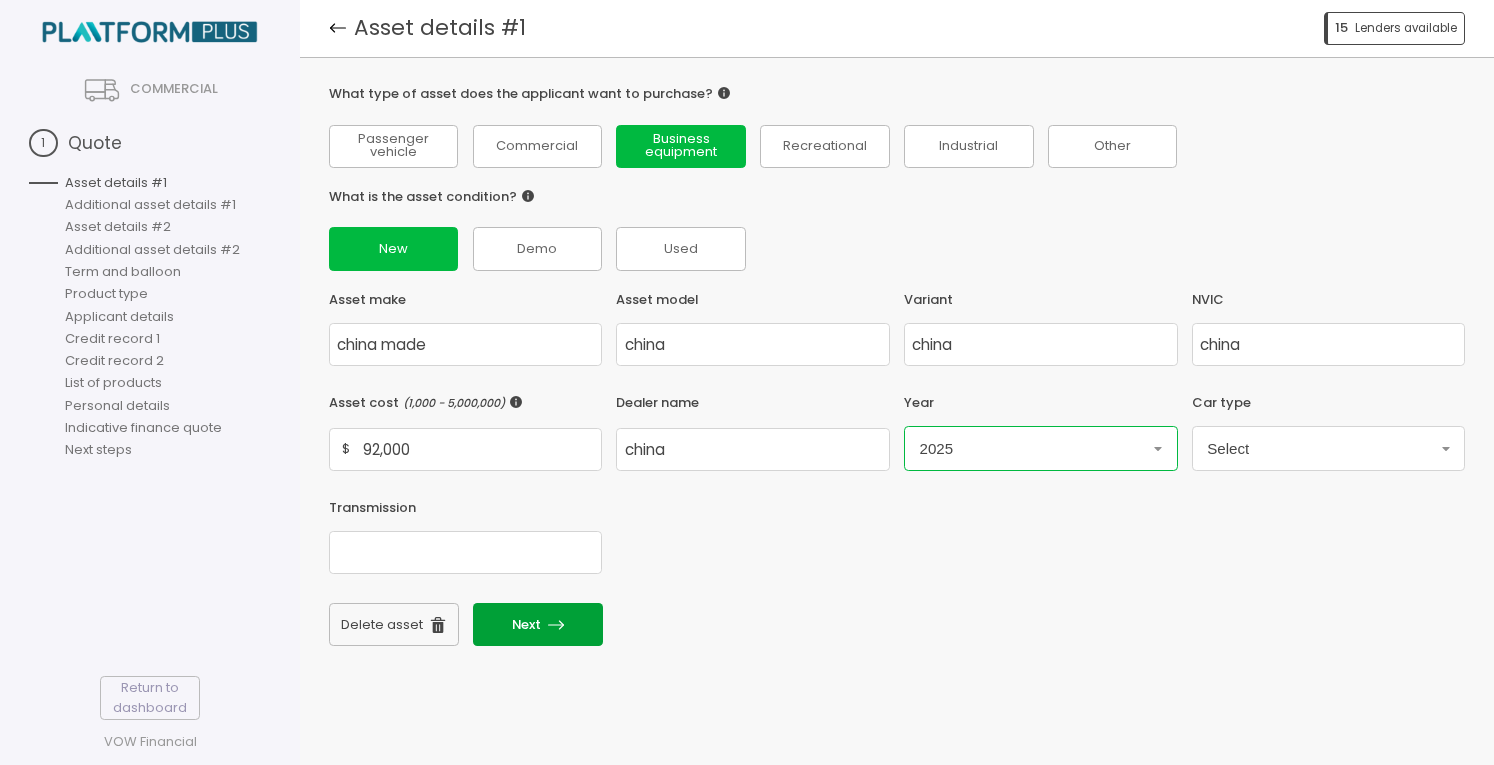 click on "Next" at bounding box center (537, 624) 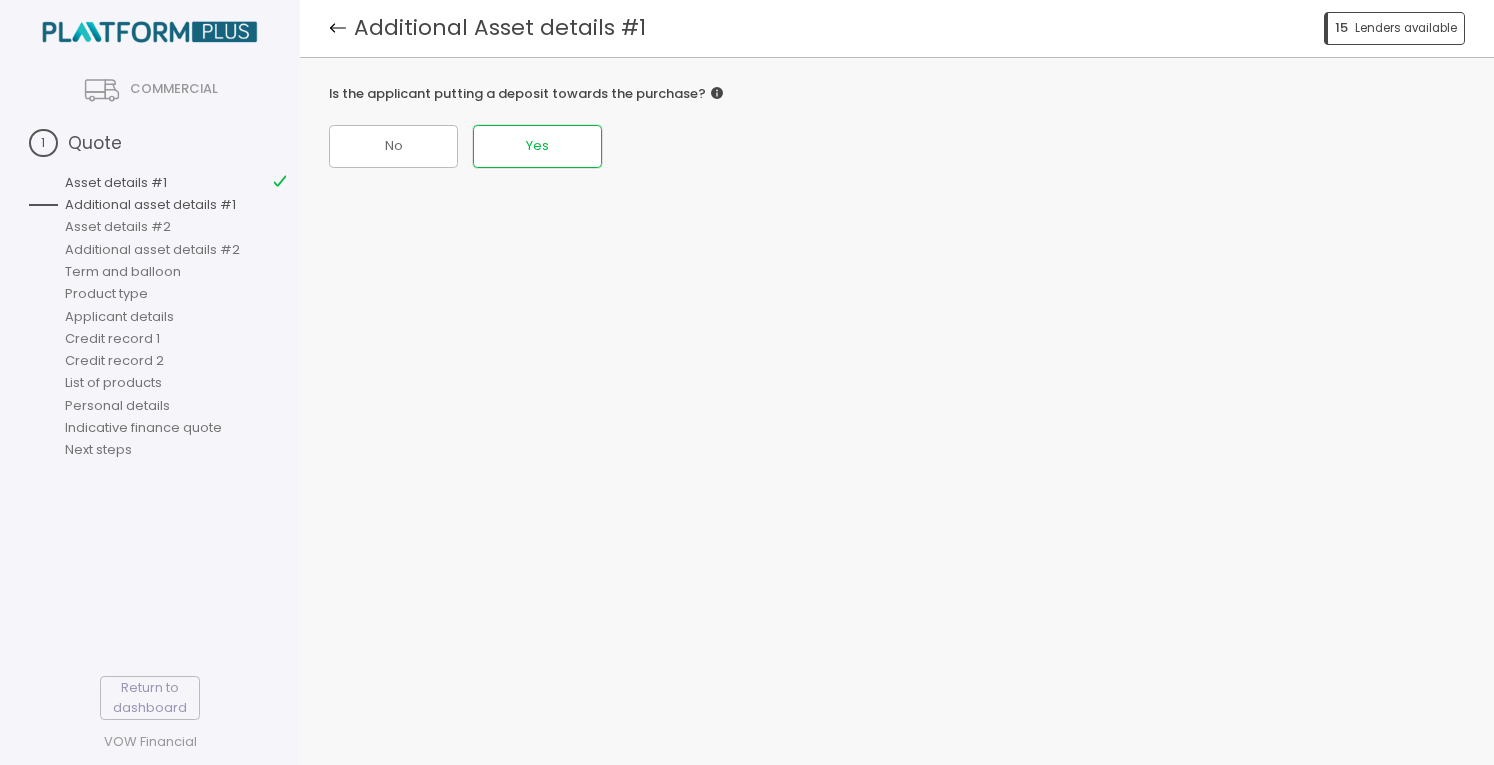click on "Yes" at bounding box center [393, 146] 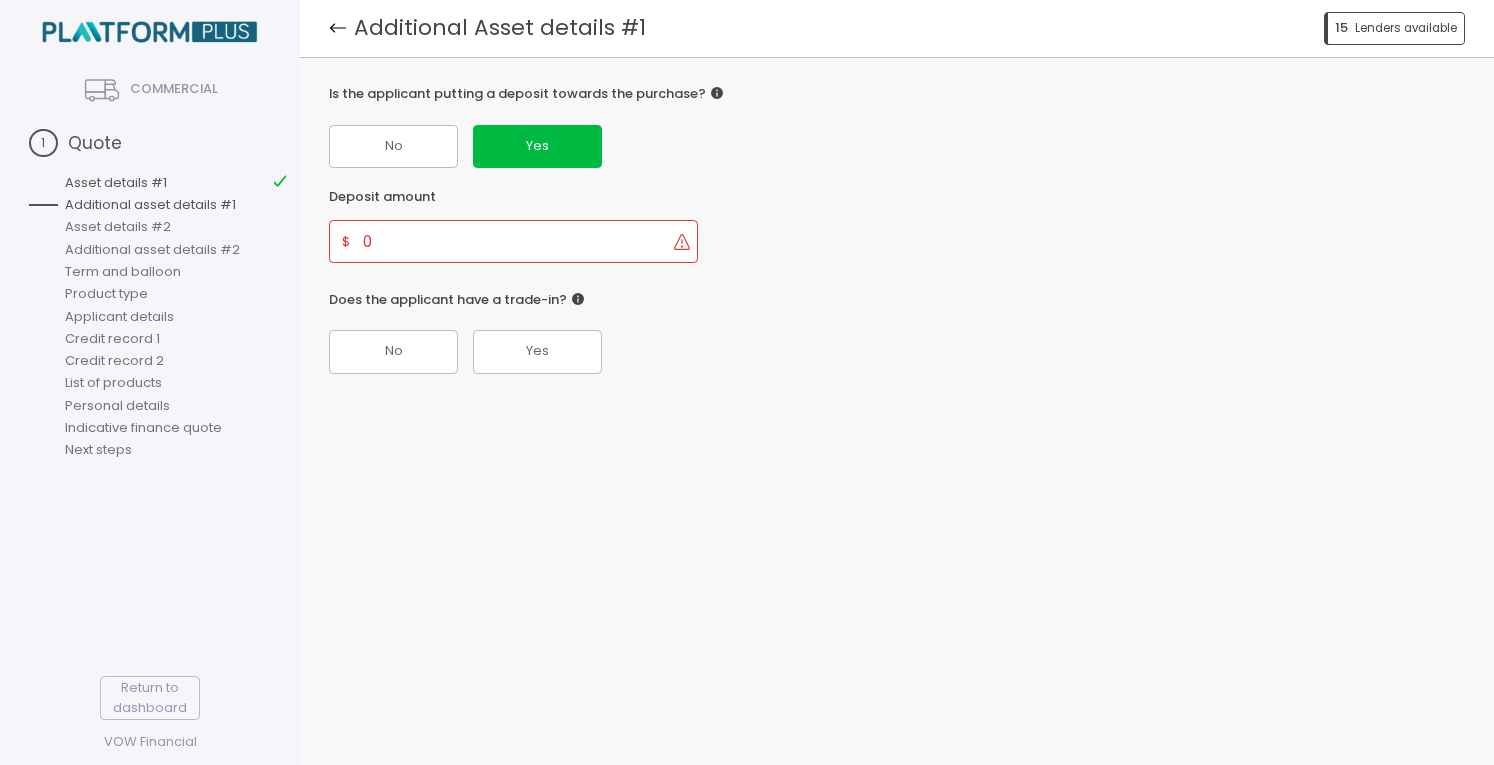 click on "0" at bounding box center [515, 241] 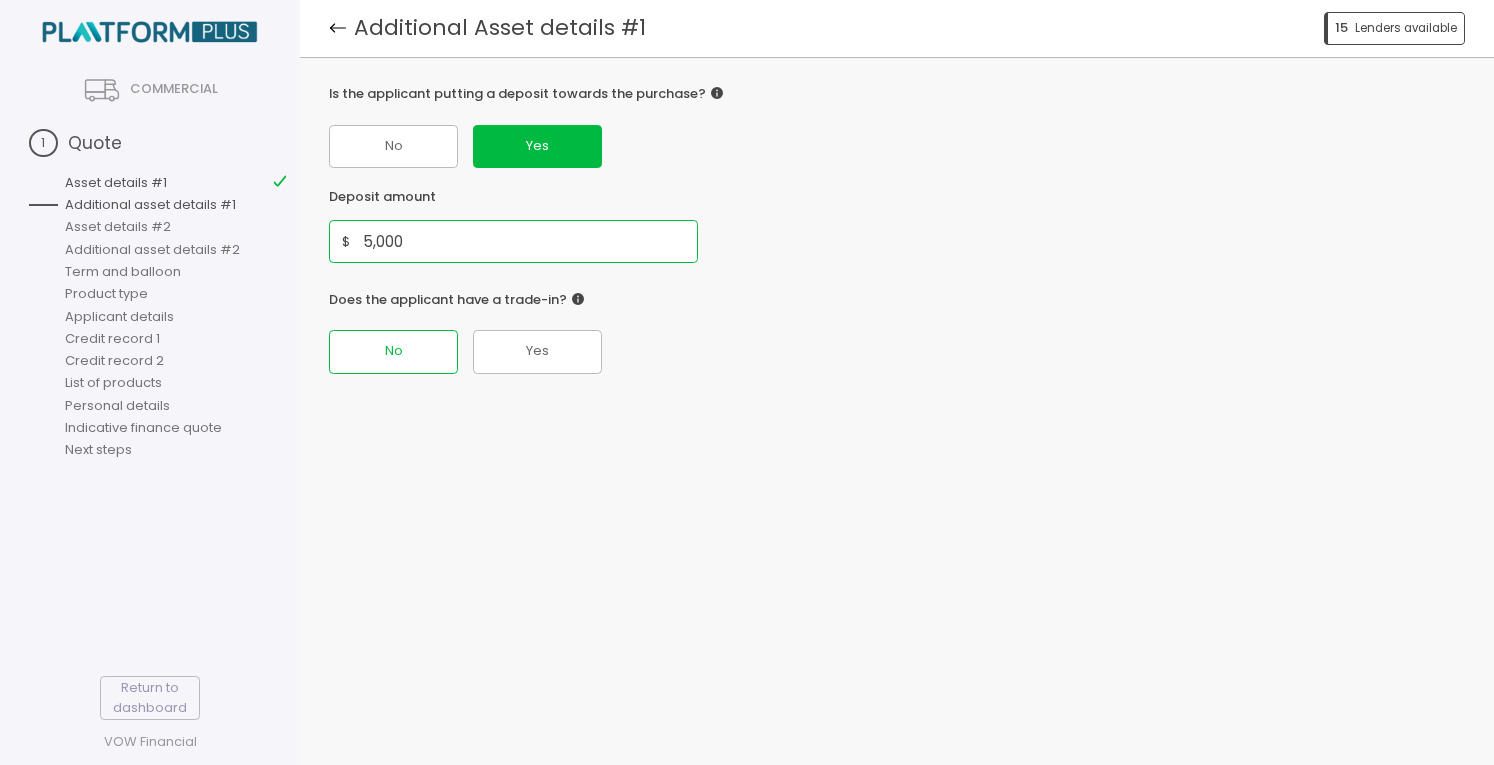 type on "5,000" 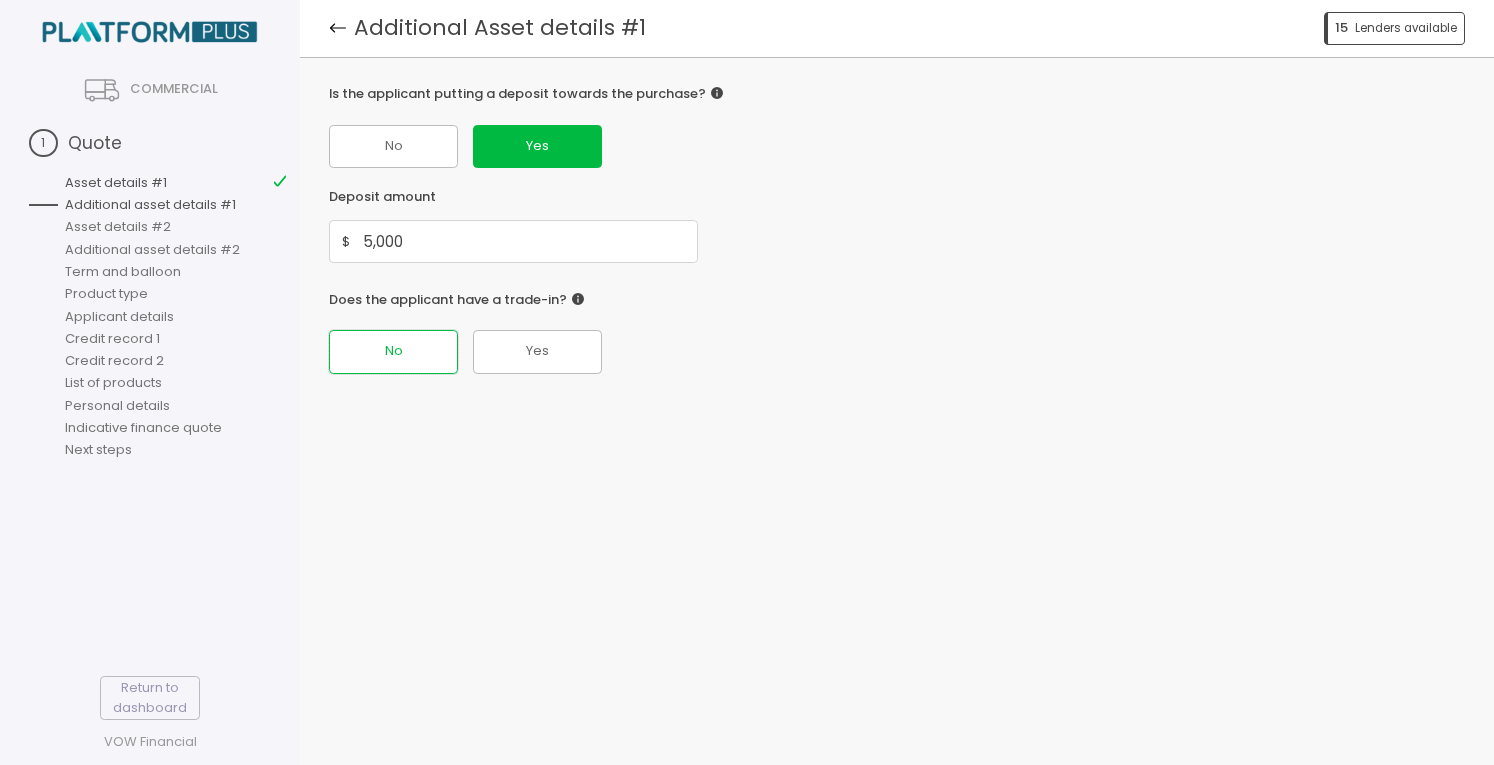 click on "No" at bounding box center [393, 146] 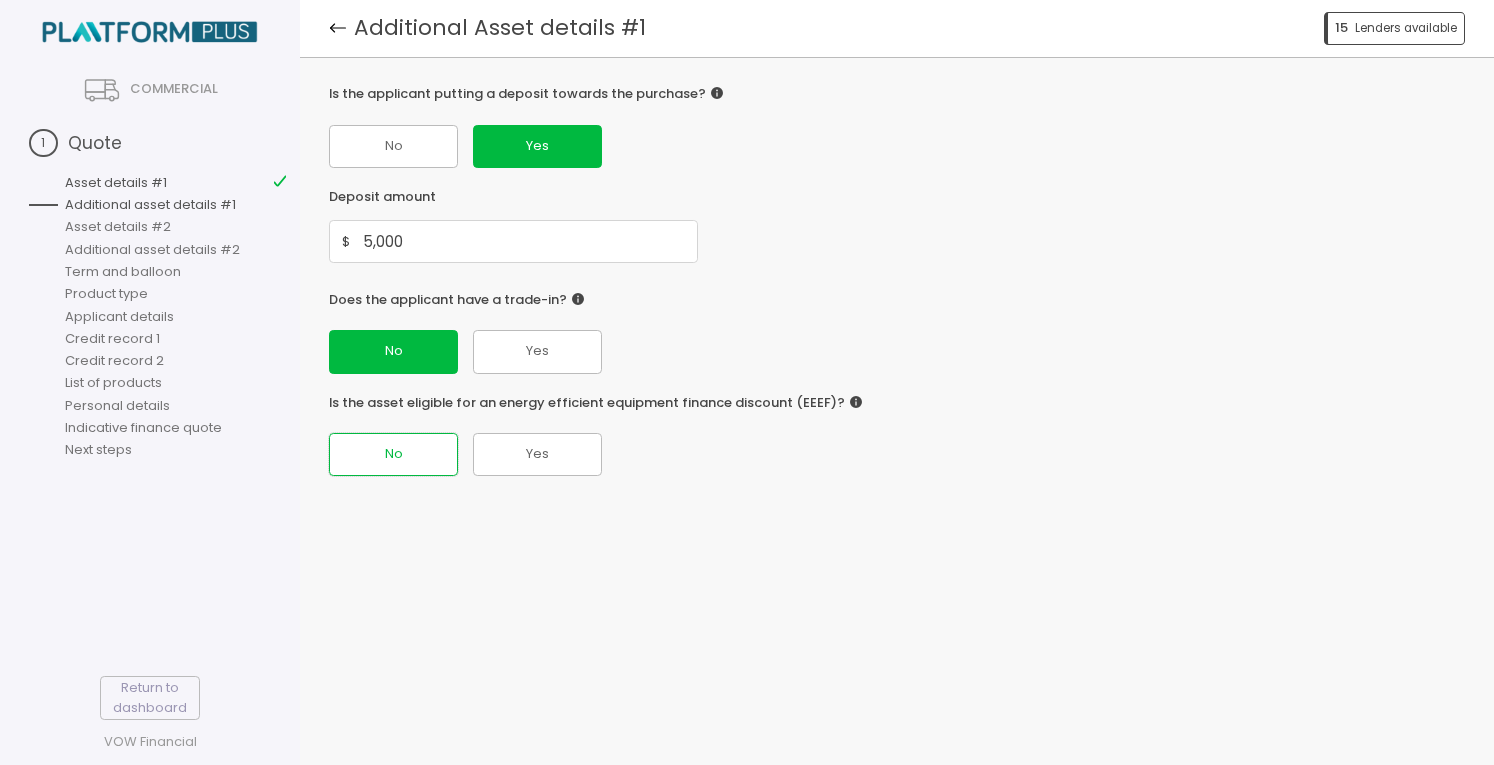 click on "No" at bounding box center [393, 146] 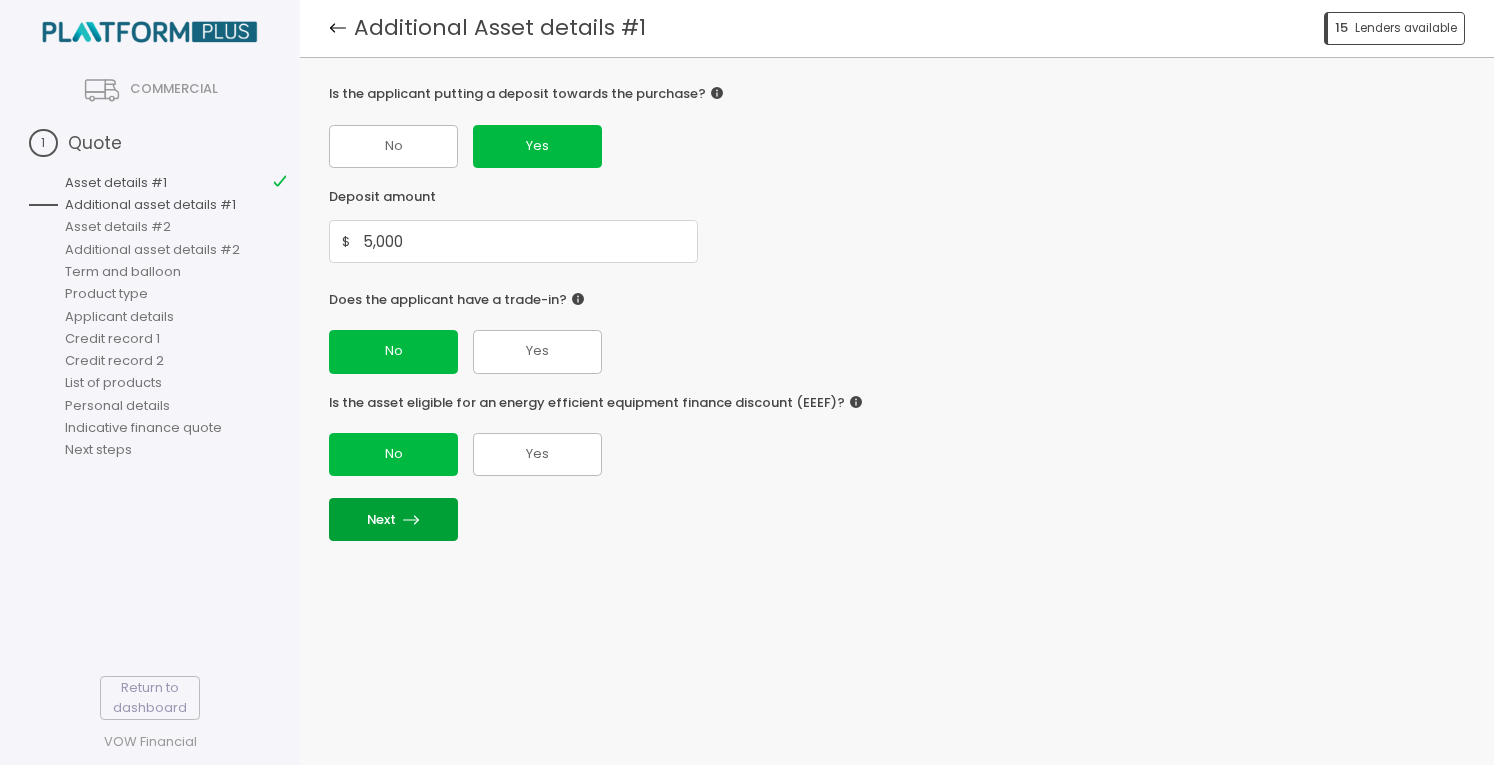 click at bounding box center [411, 520] 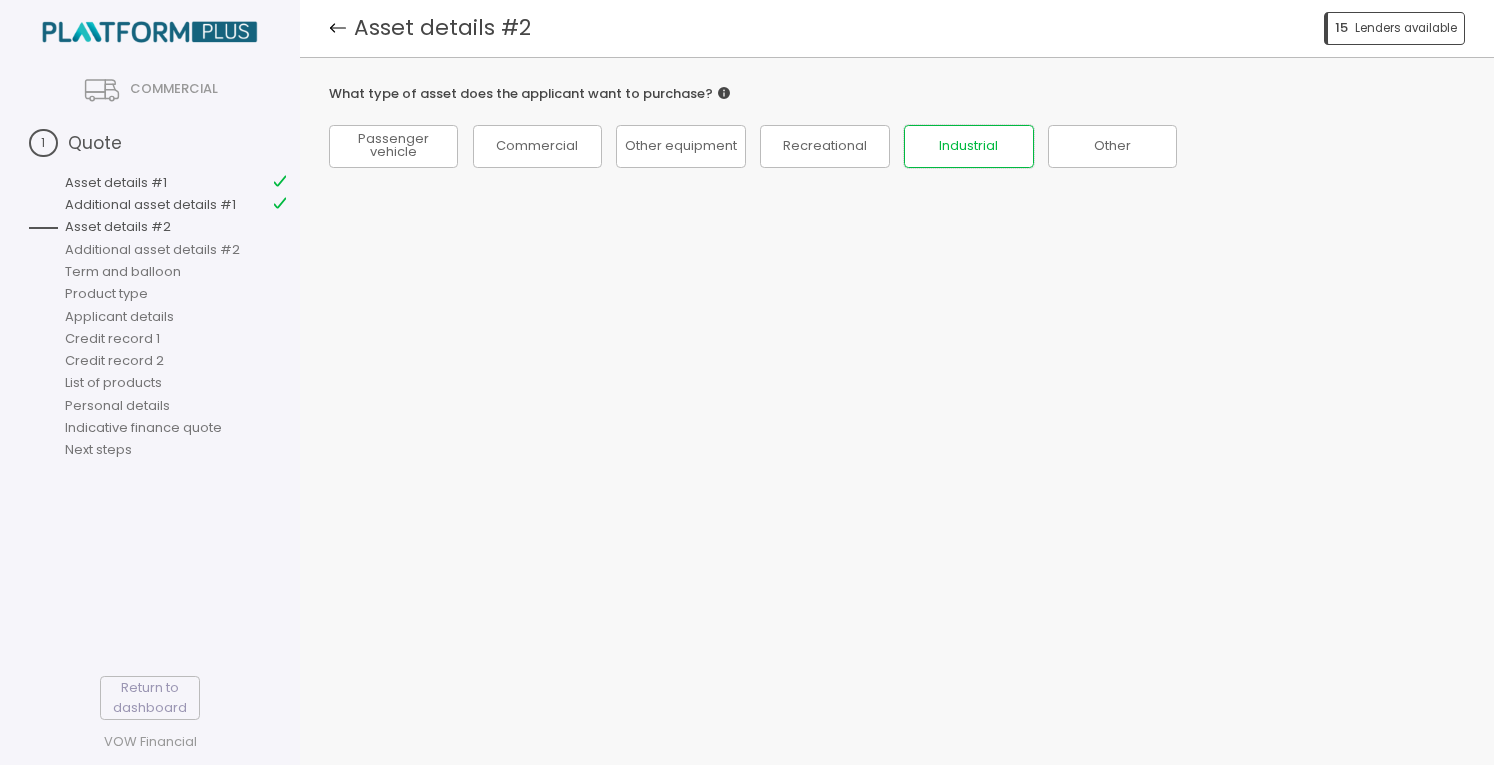 click on "Industrial" at bounding box center (393, 146) 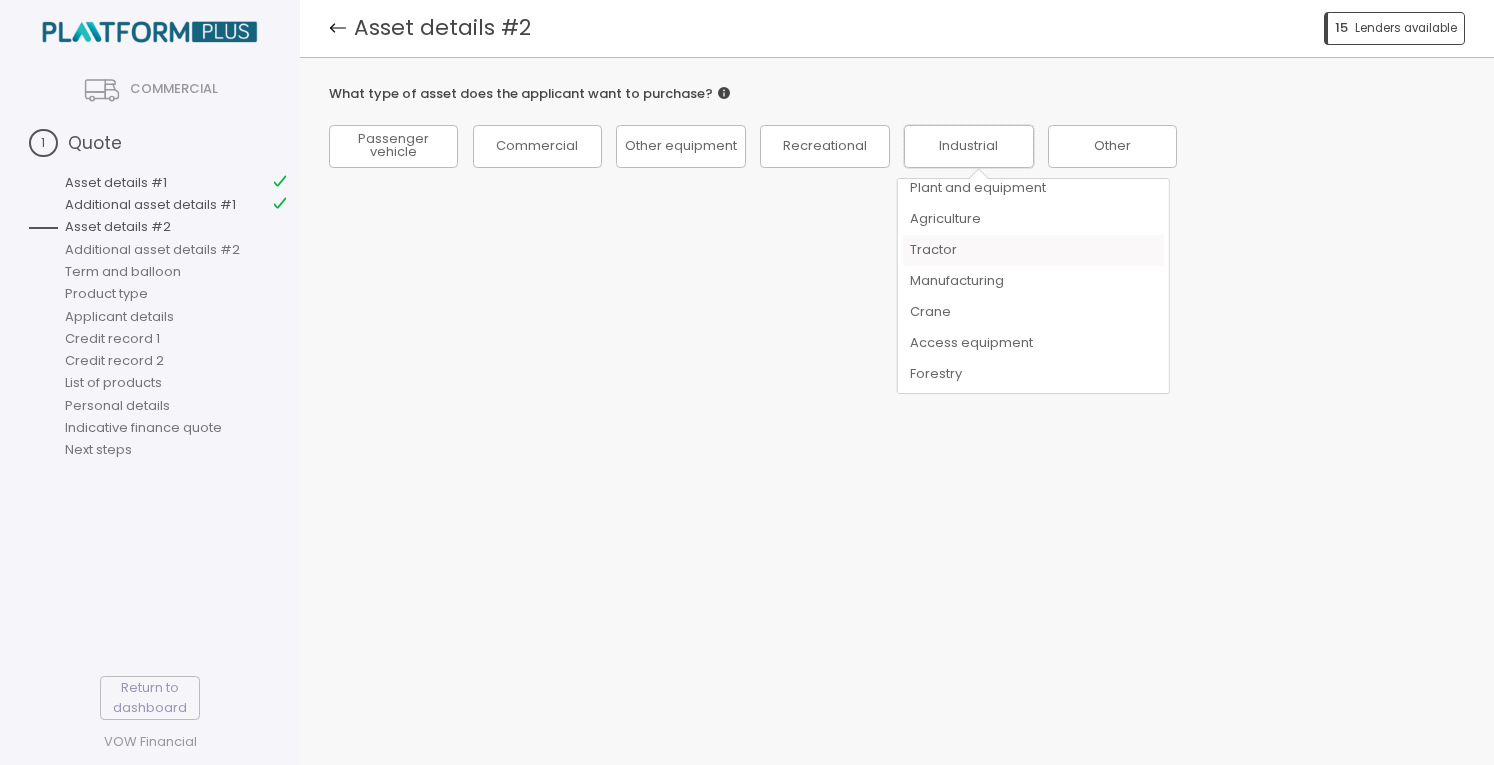 scroll, scrollTop: 0, scrollLeft: 0, axis: both 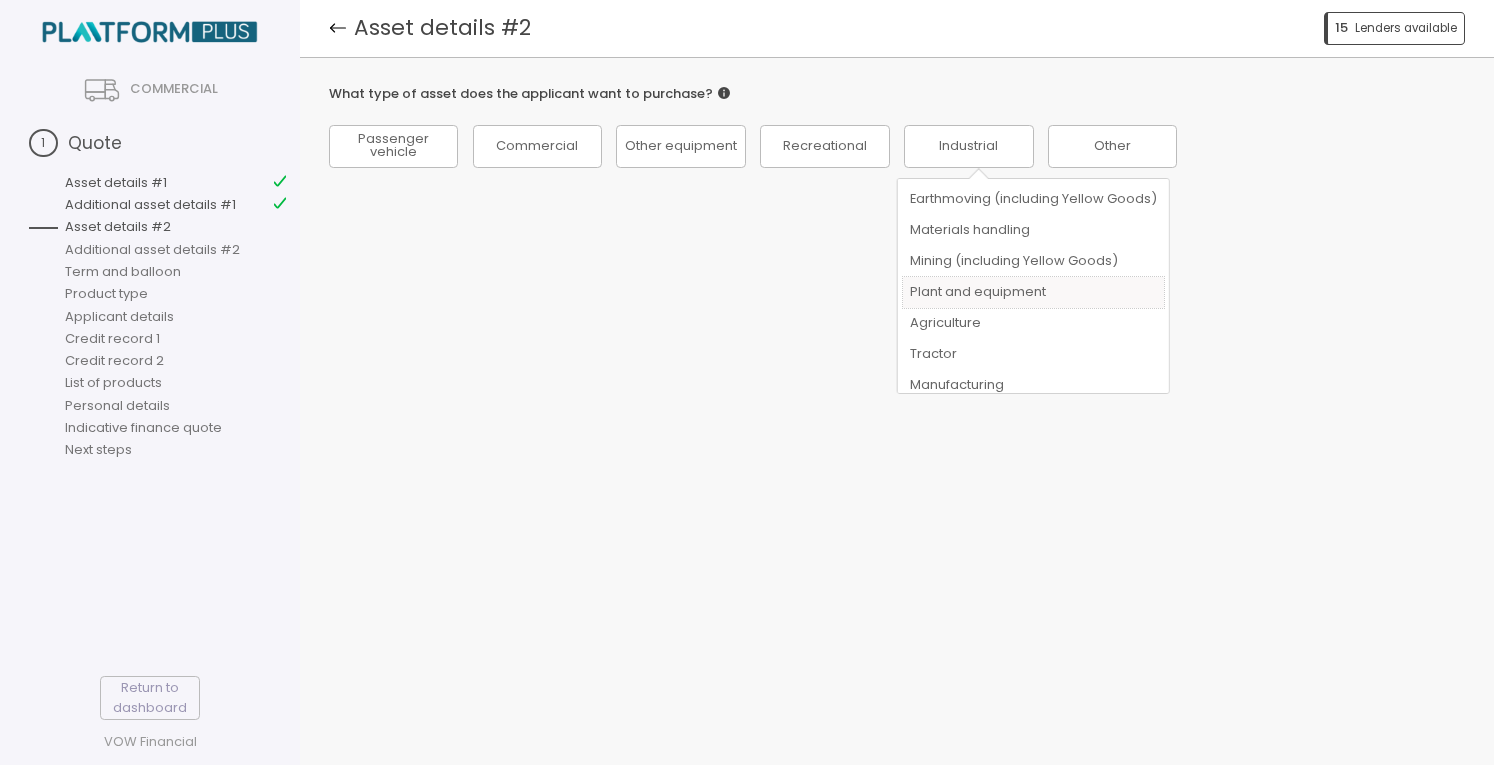 click on "Plant and equipment" at bounding box center [1033, 292] 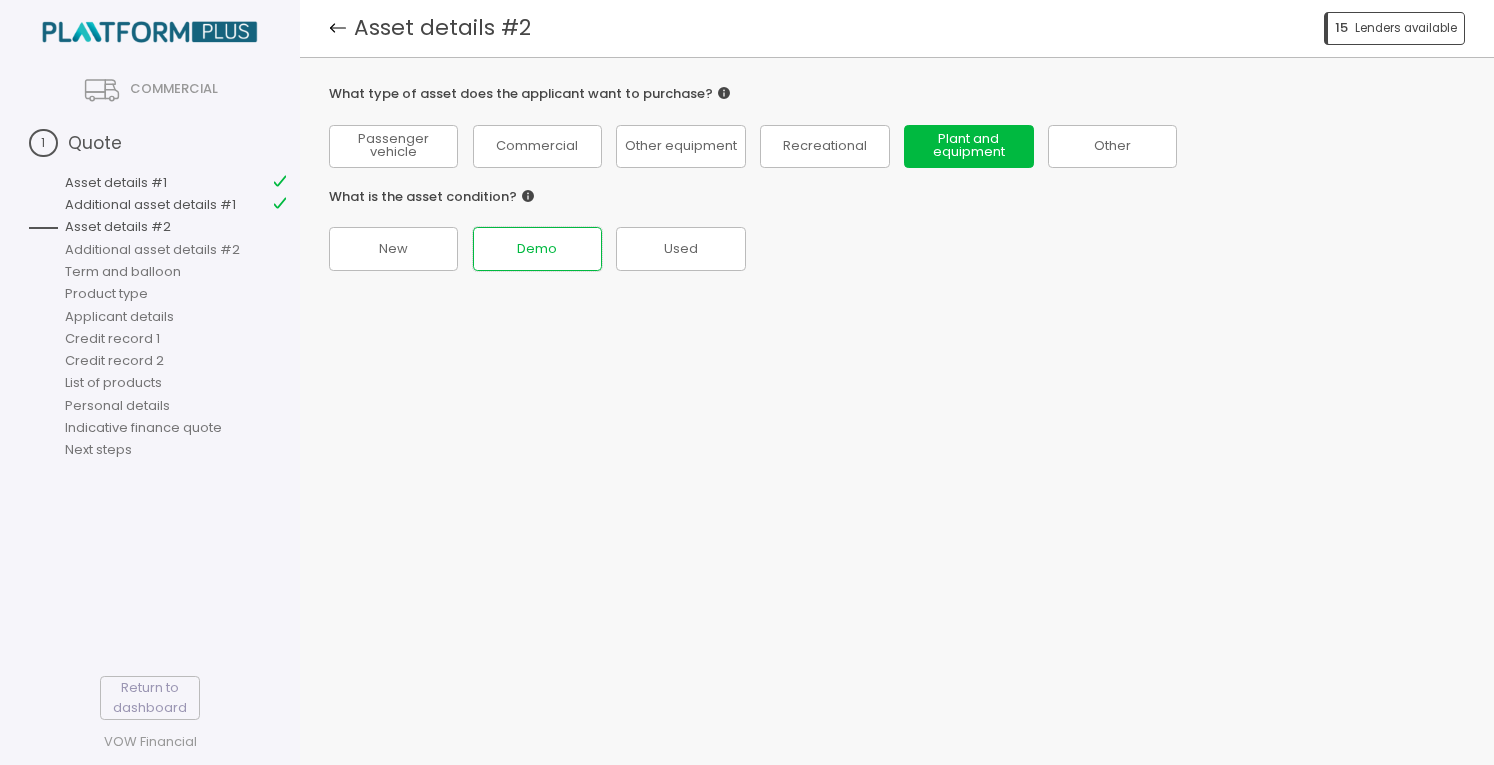 click on "Demo" at bounding box center (393, 146) 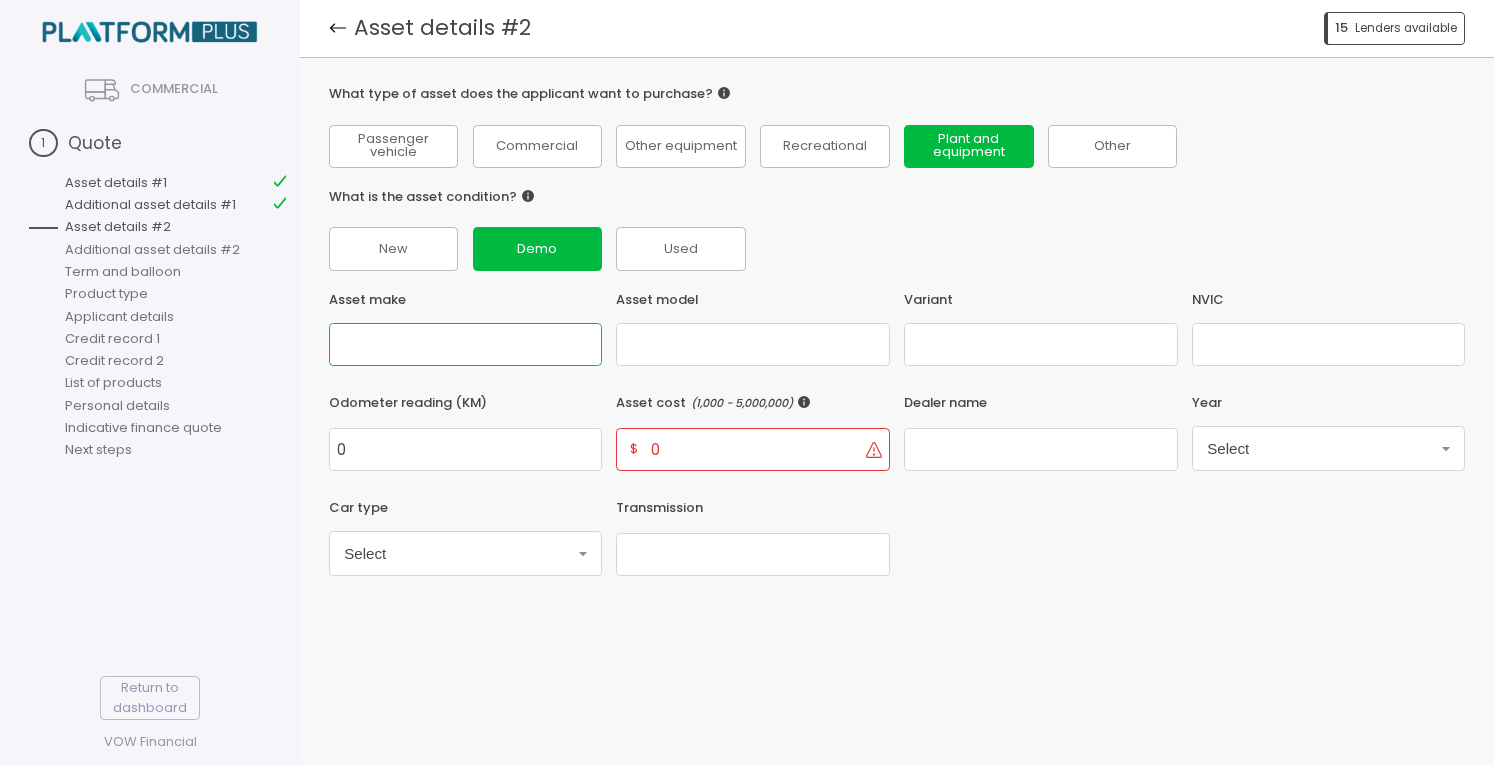 click at bounding box center (465, 344) 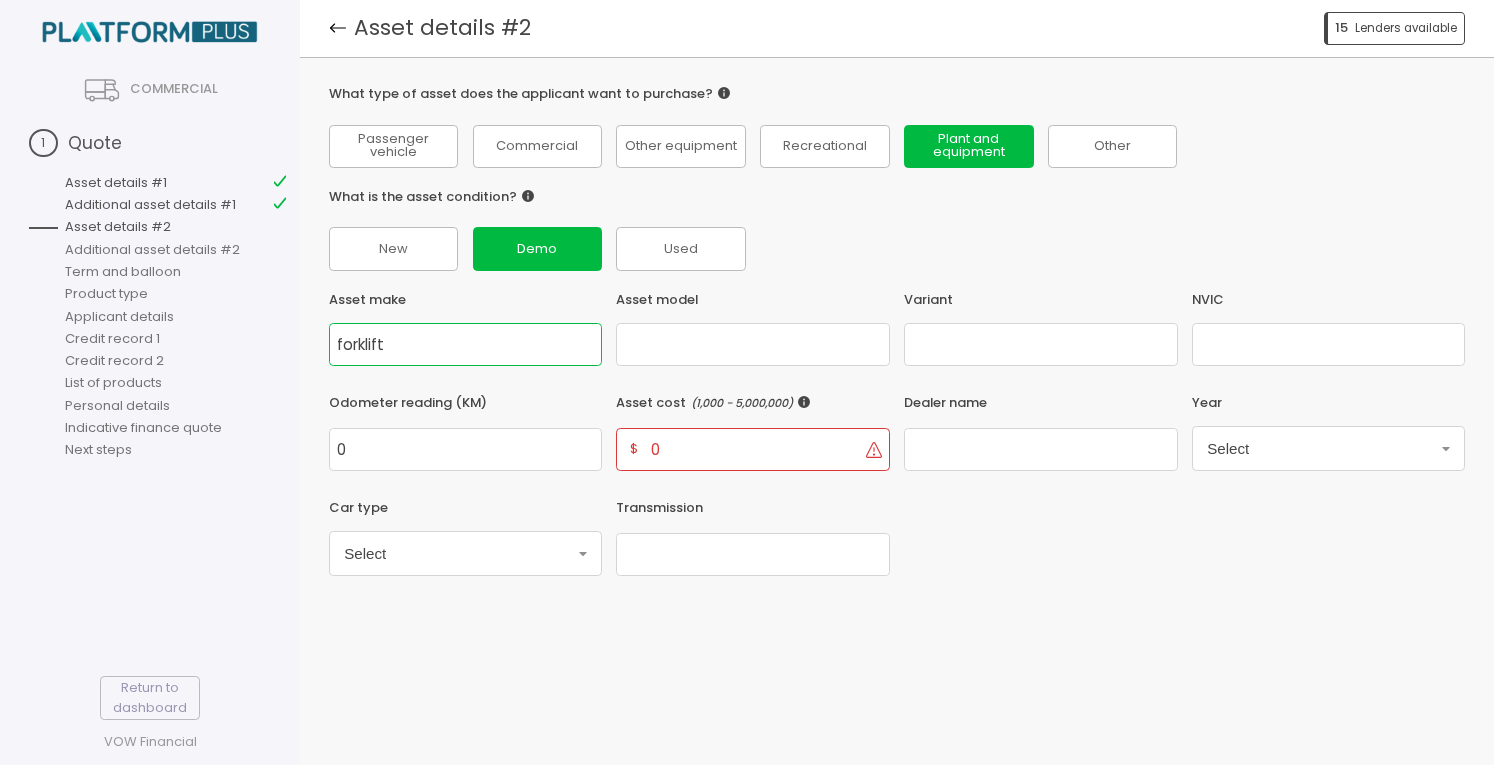 type on "forklift" 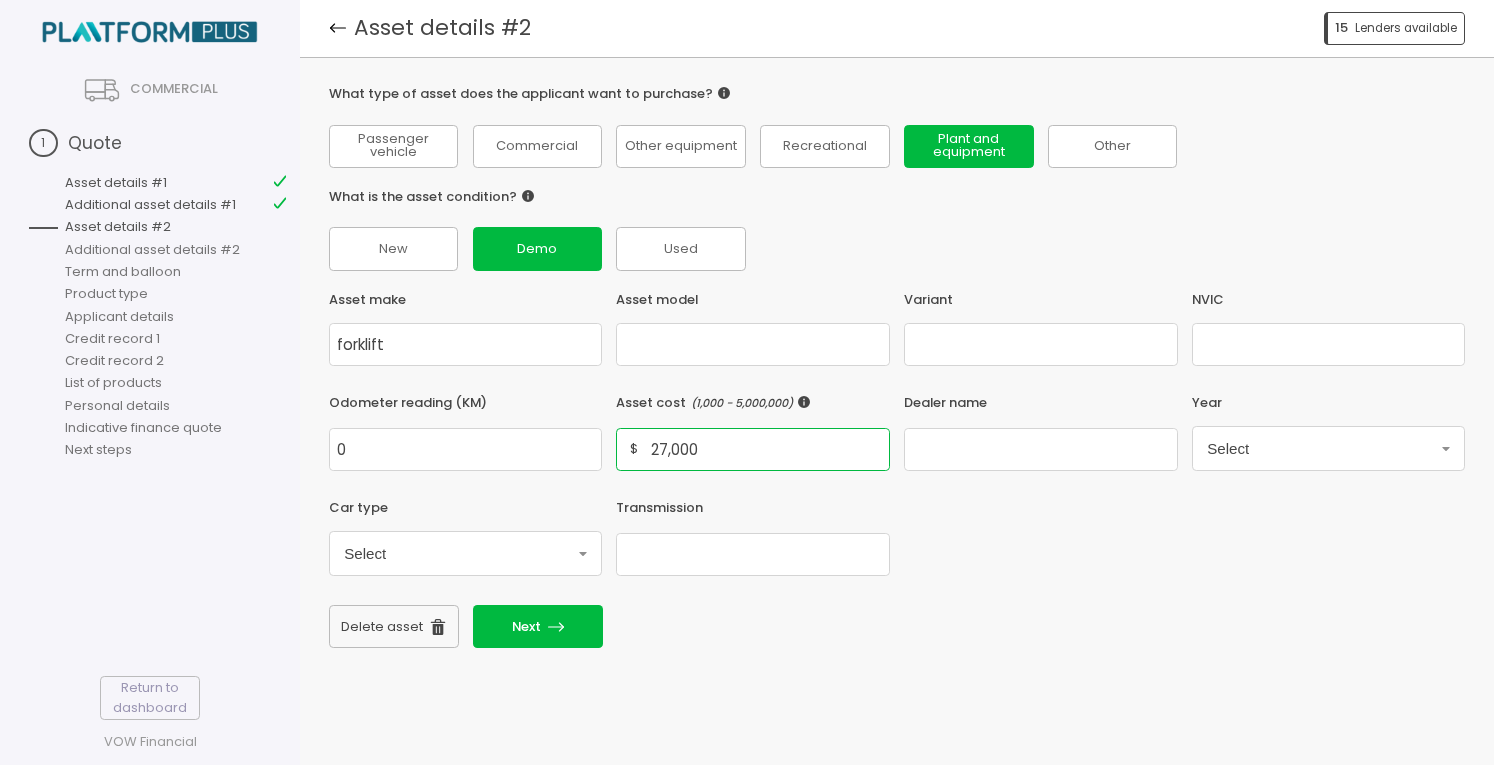 type on "27,000" 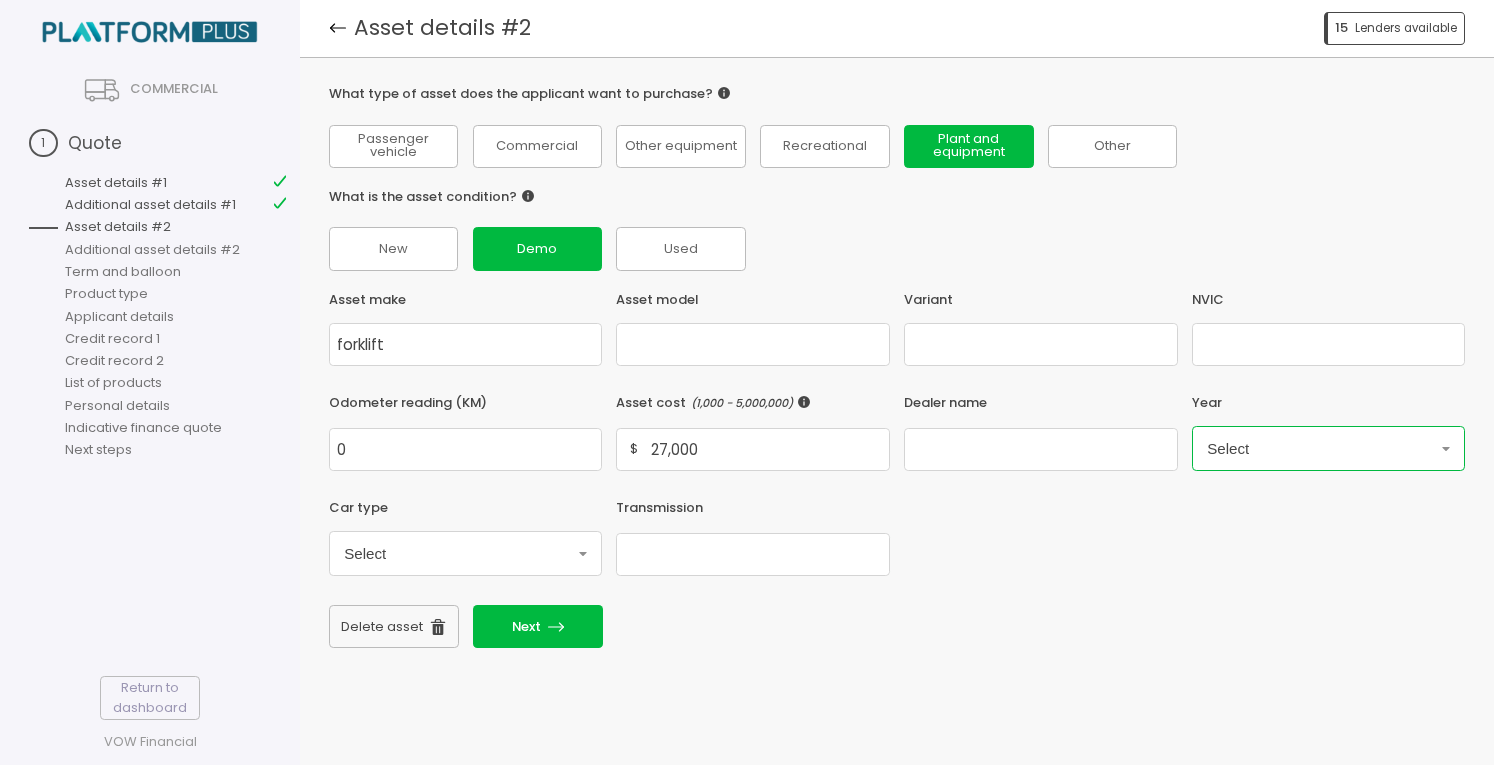 click on "Select" at bounding box center [1328, 448] 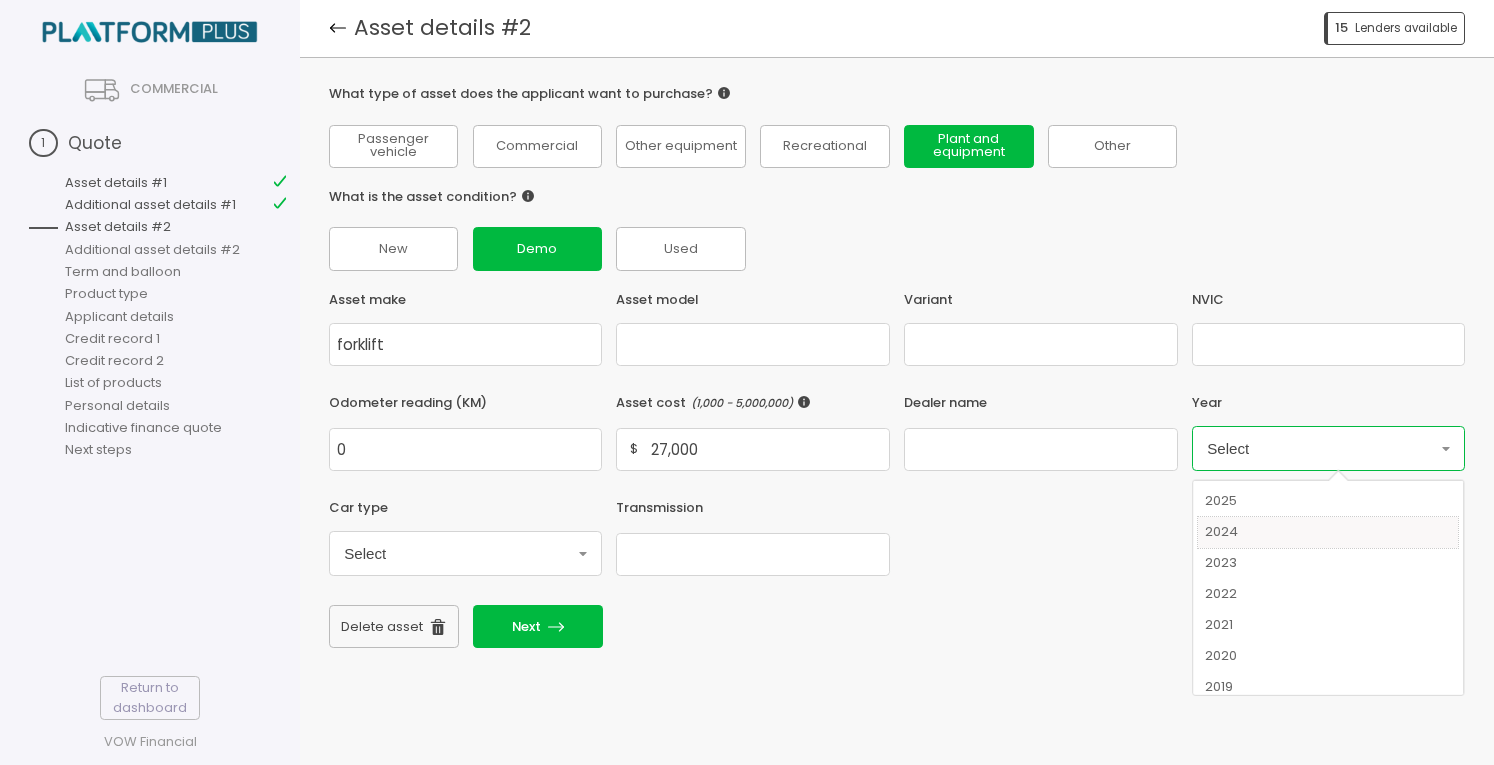 click on "2024" at bounding box center (1328, 532) 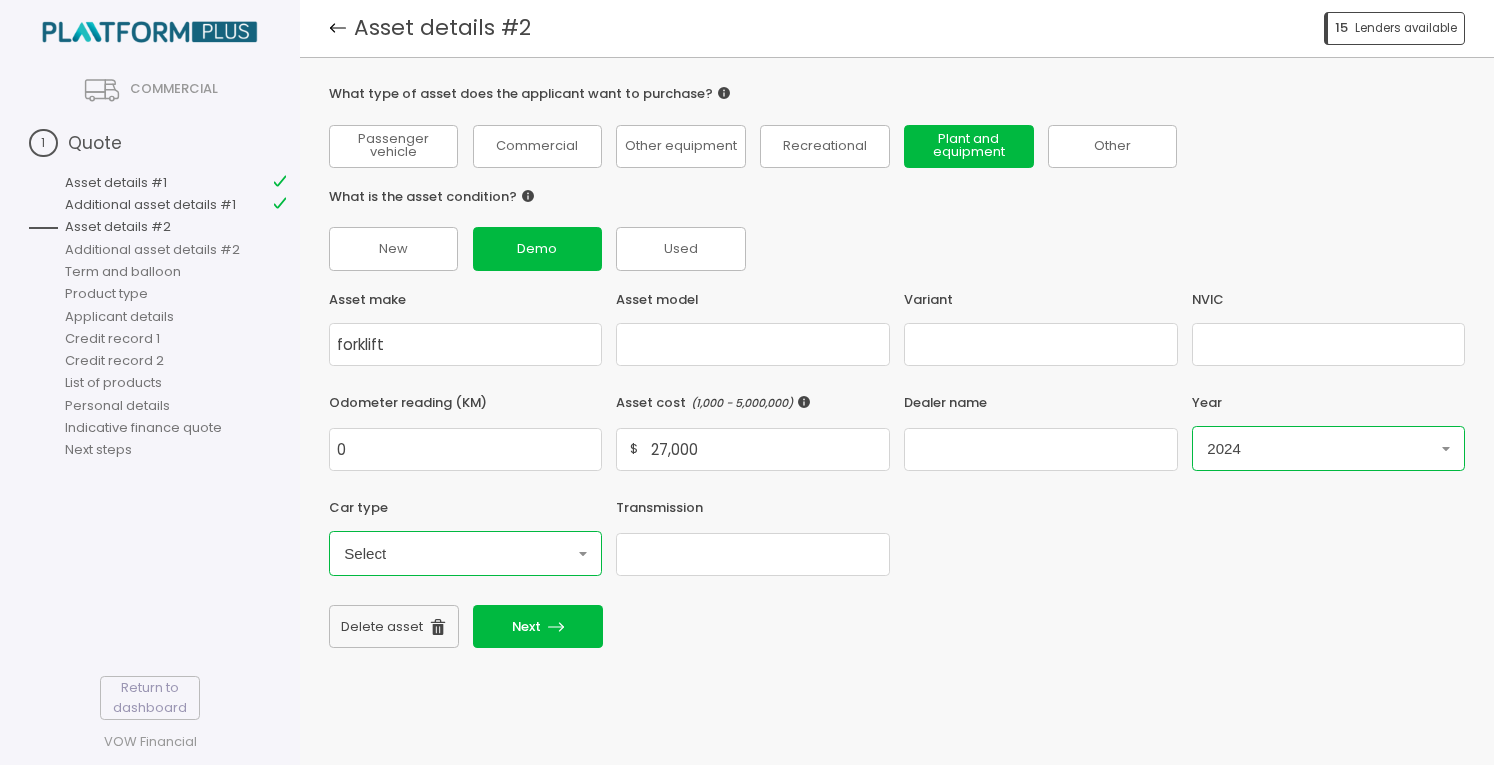 click on "Select" at bounding box center (1328, 448) 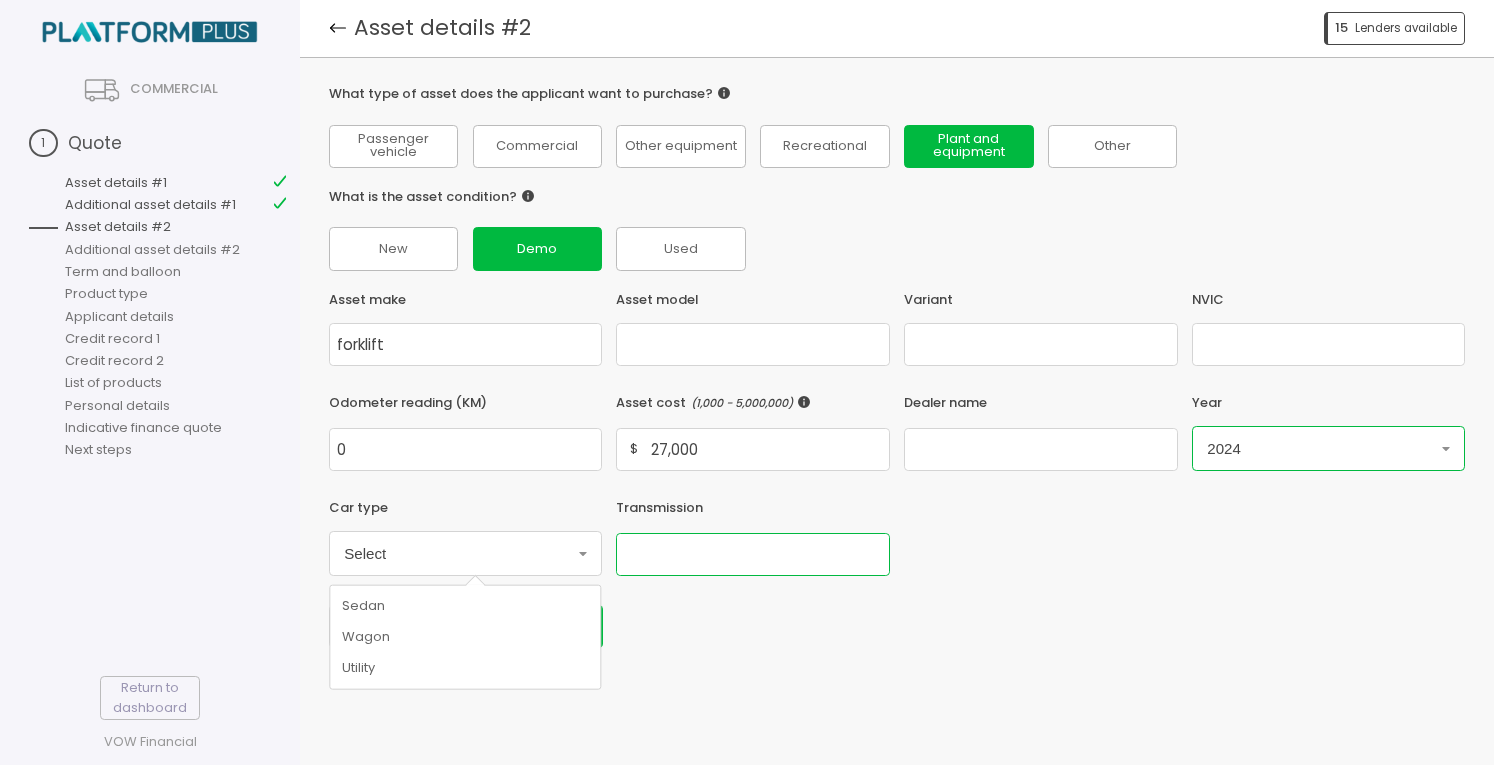 click at bounding box center [465, 344] 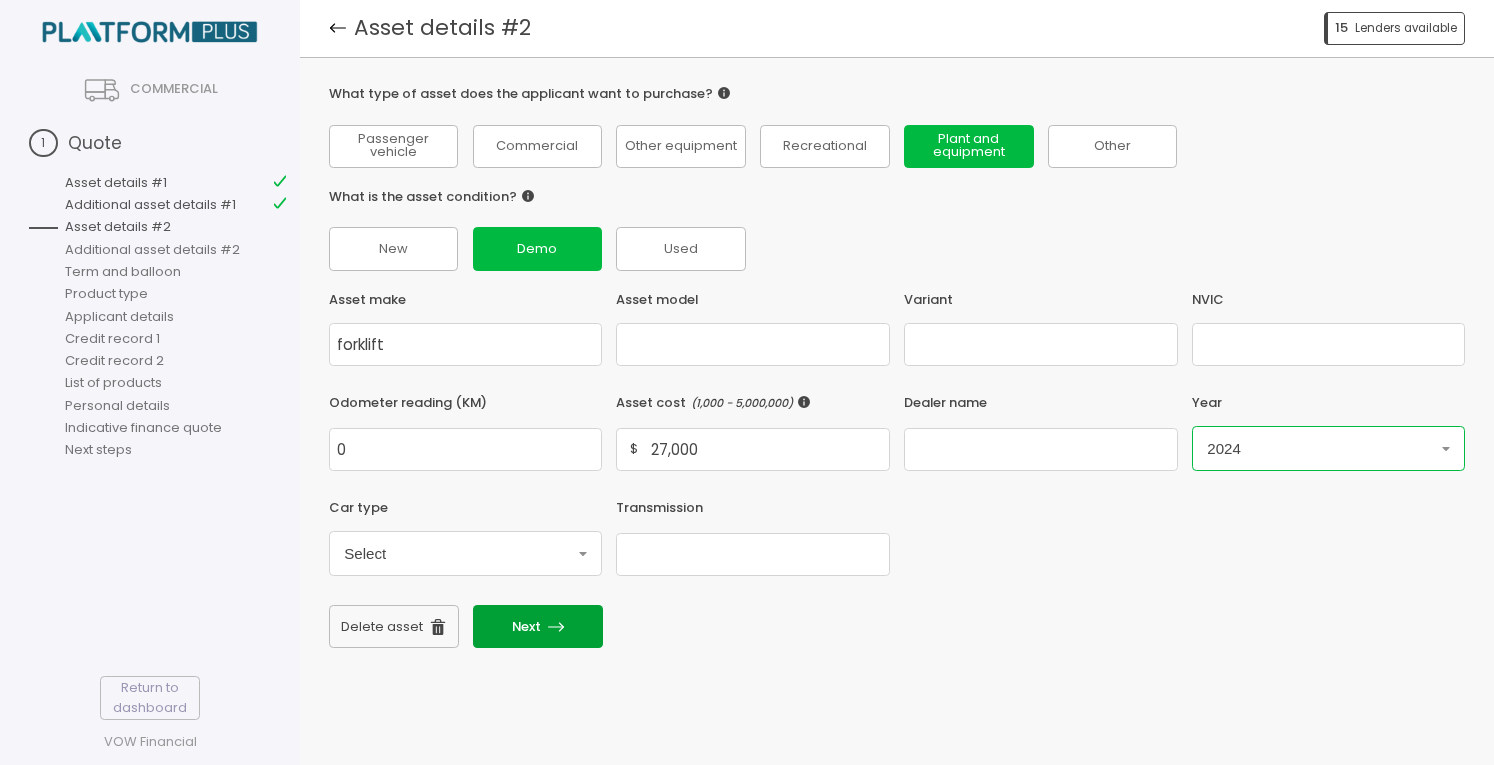 click at bounding box center [556, 627] 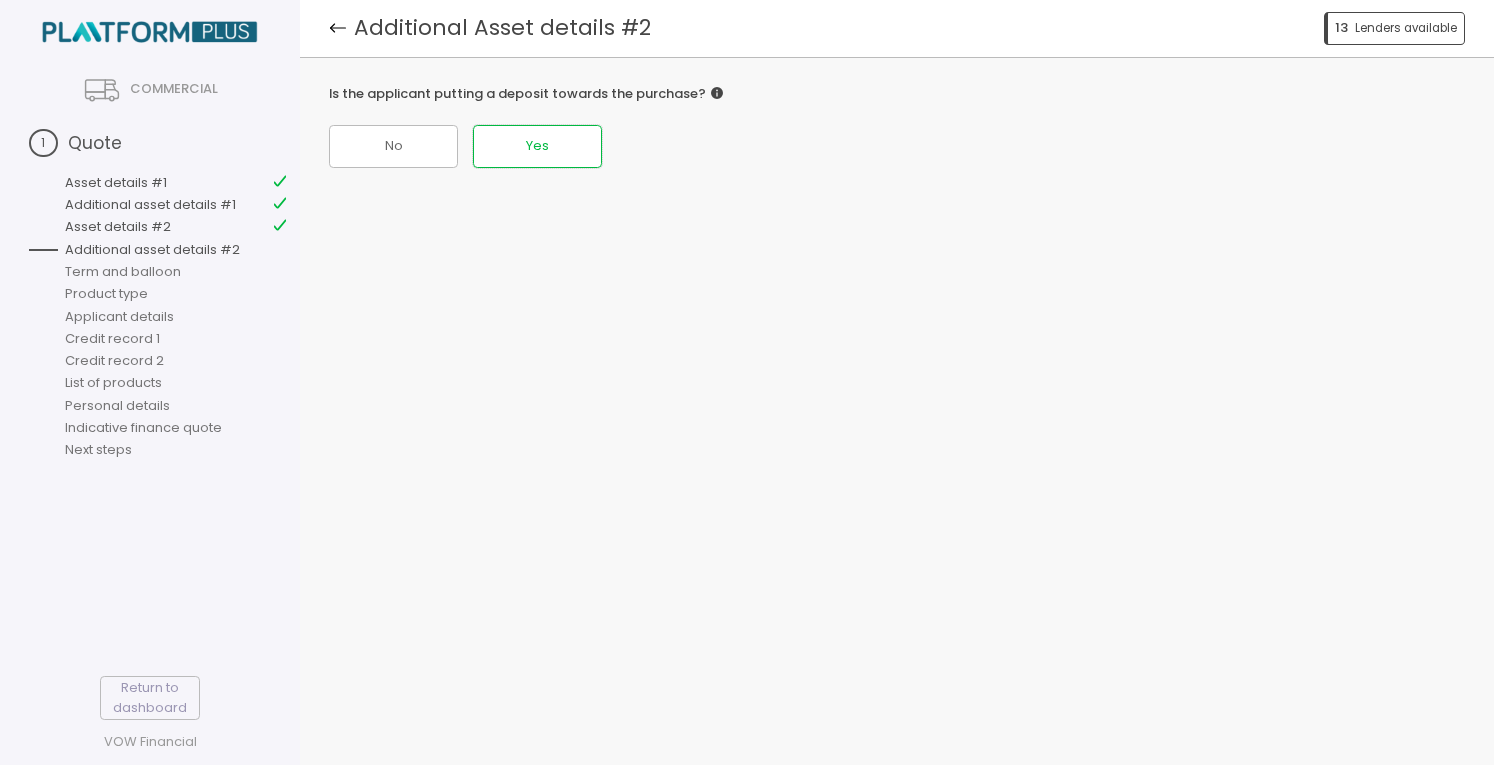 click on "Yes" at bounding box center [393, 146] 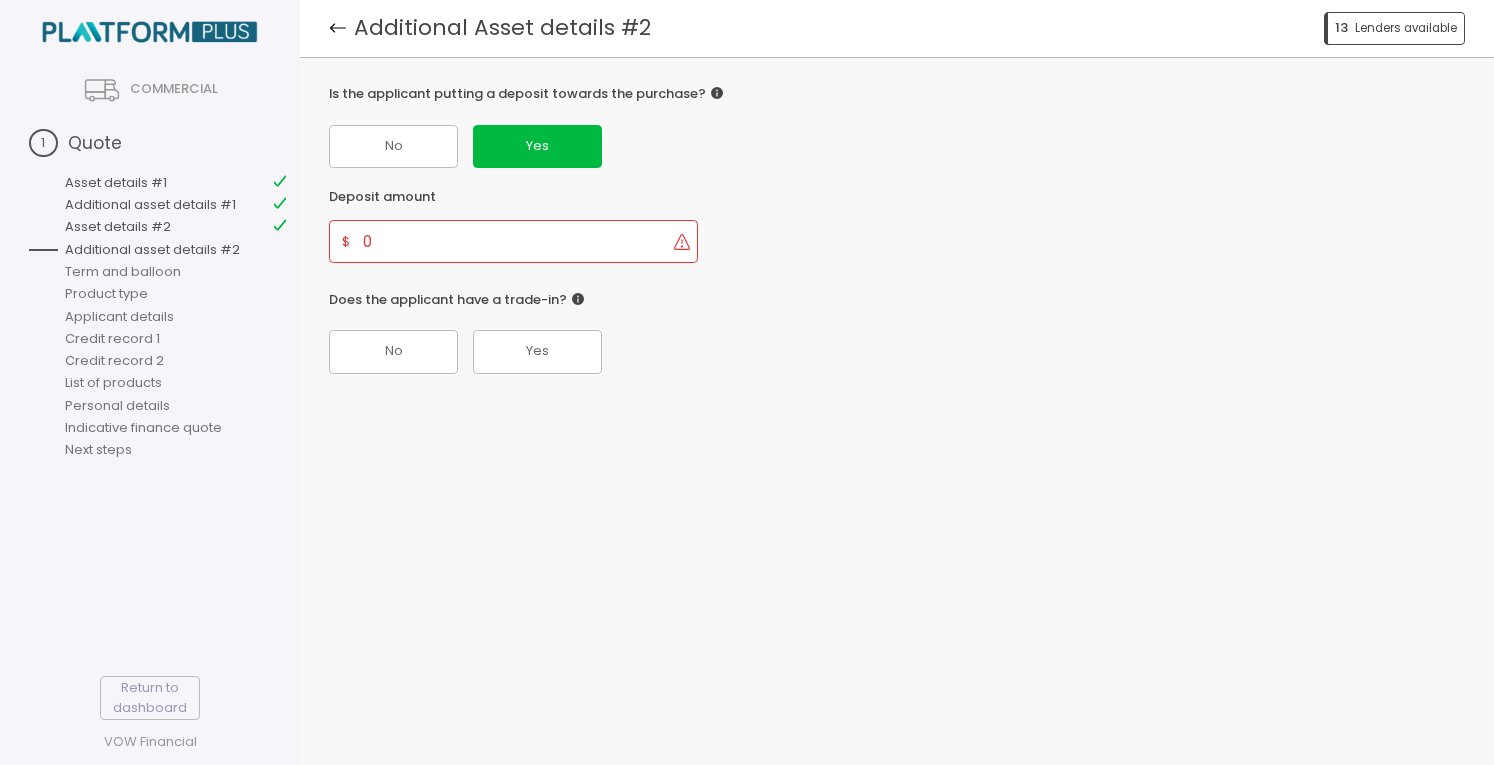 click on "0" at bounding box center (515, 241) 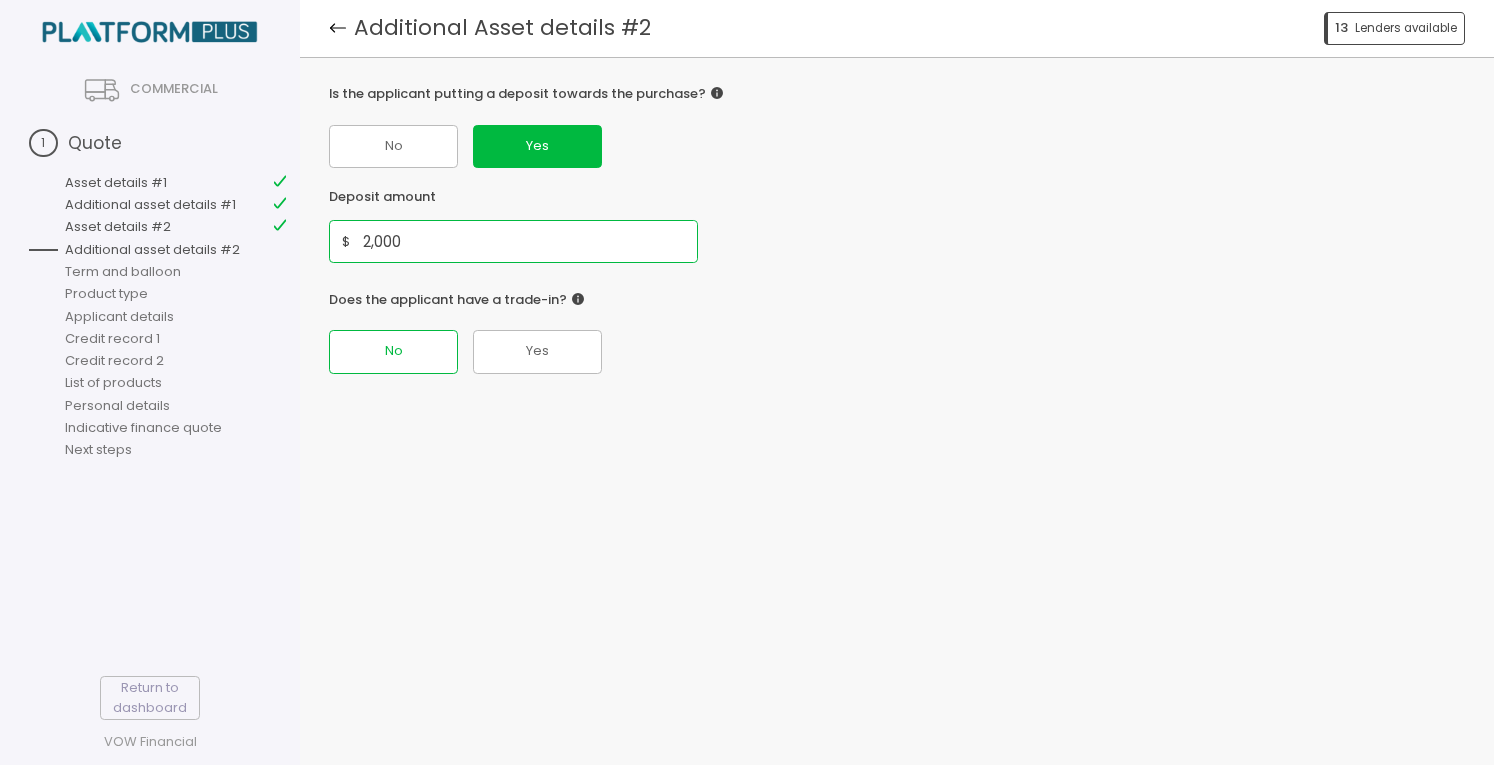 type on "2,000" 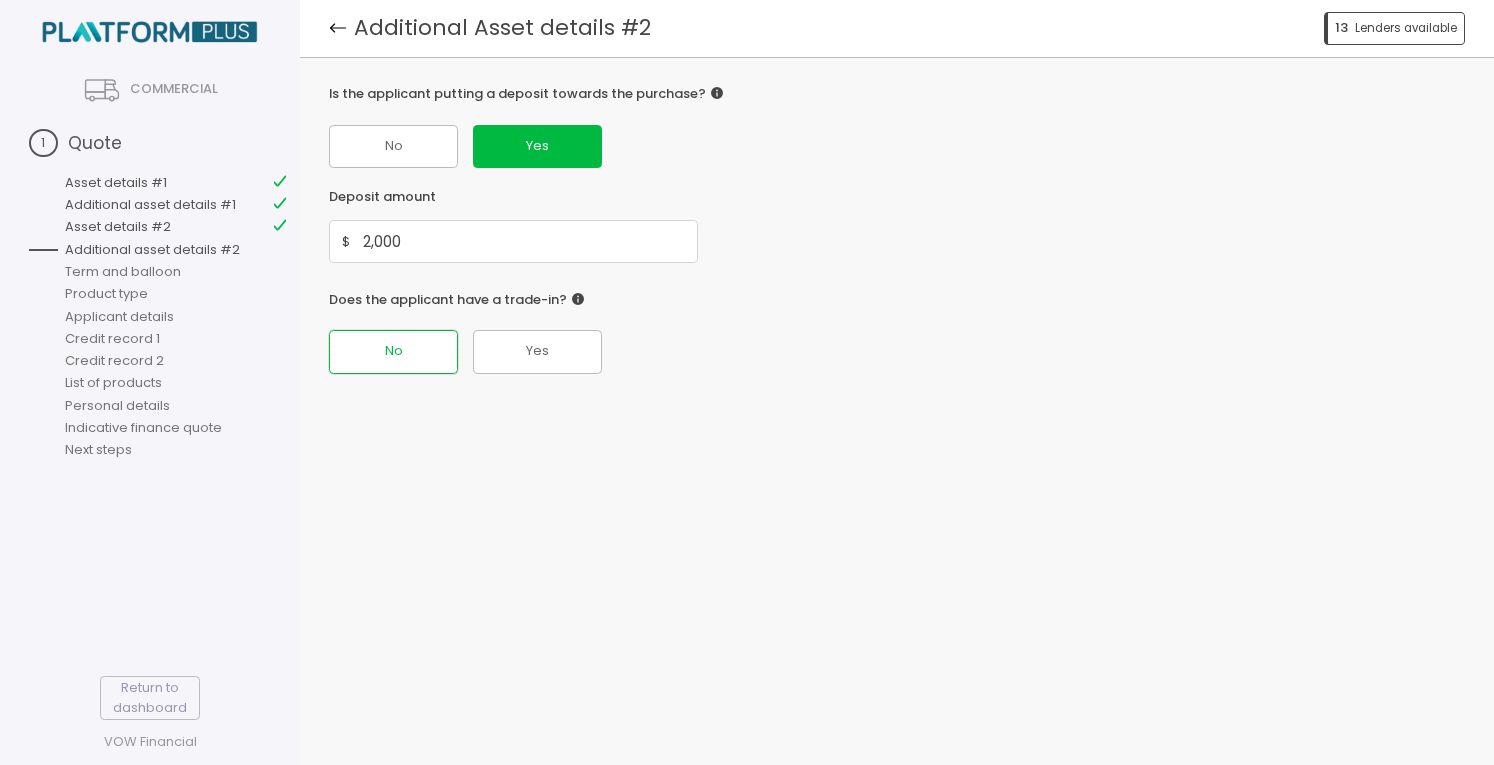 click on "No" at bounding box center (393, 146) 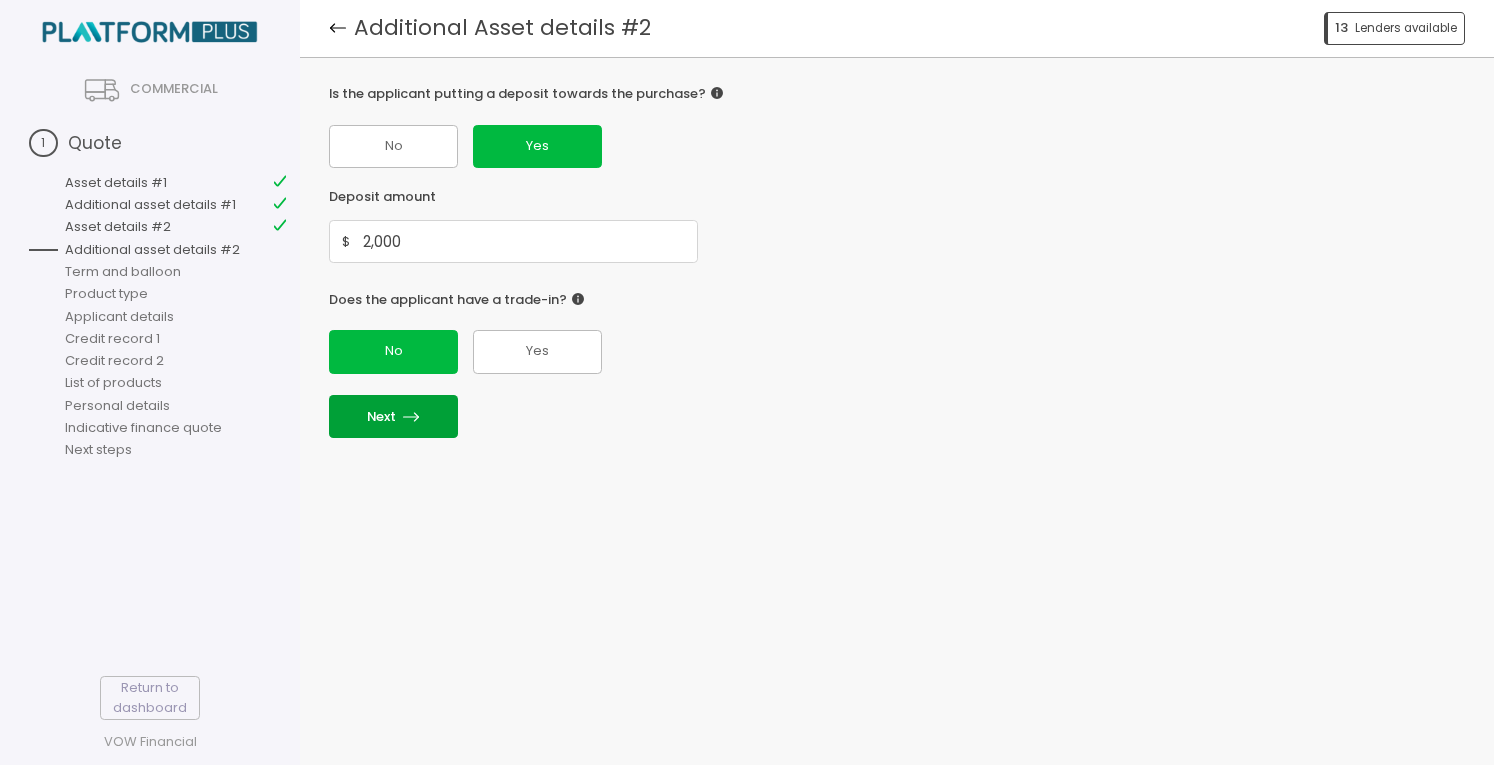 click at bounding box center (411, 417) 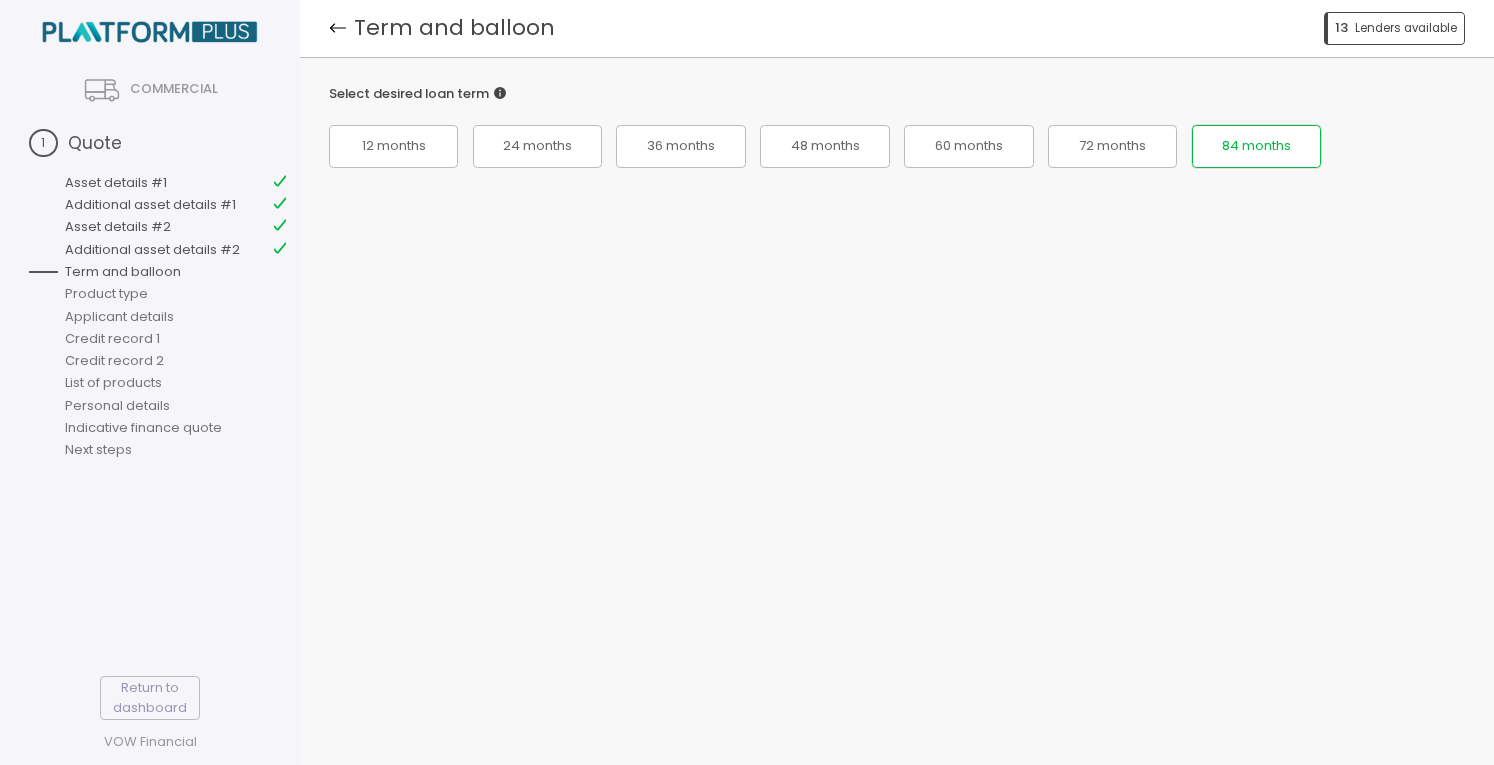 click on "84 months" at bounding box center (393, 146) 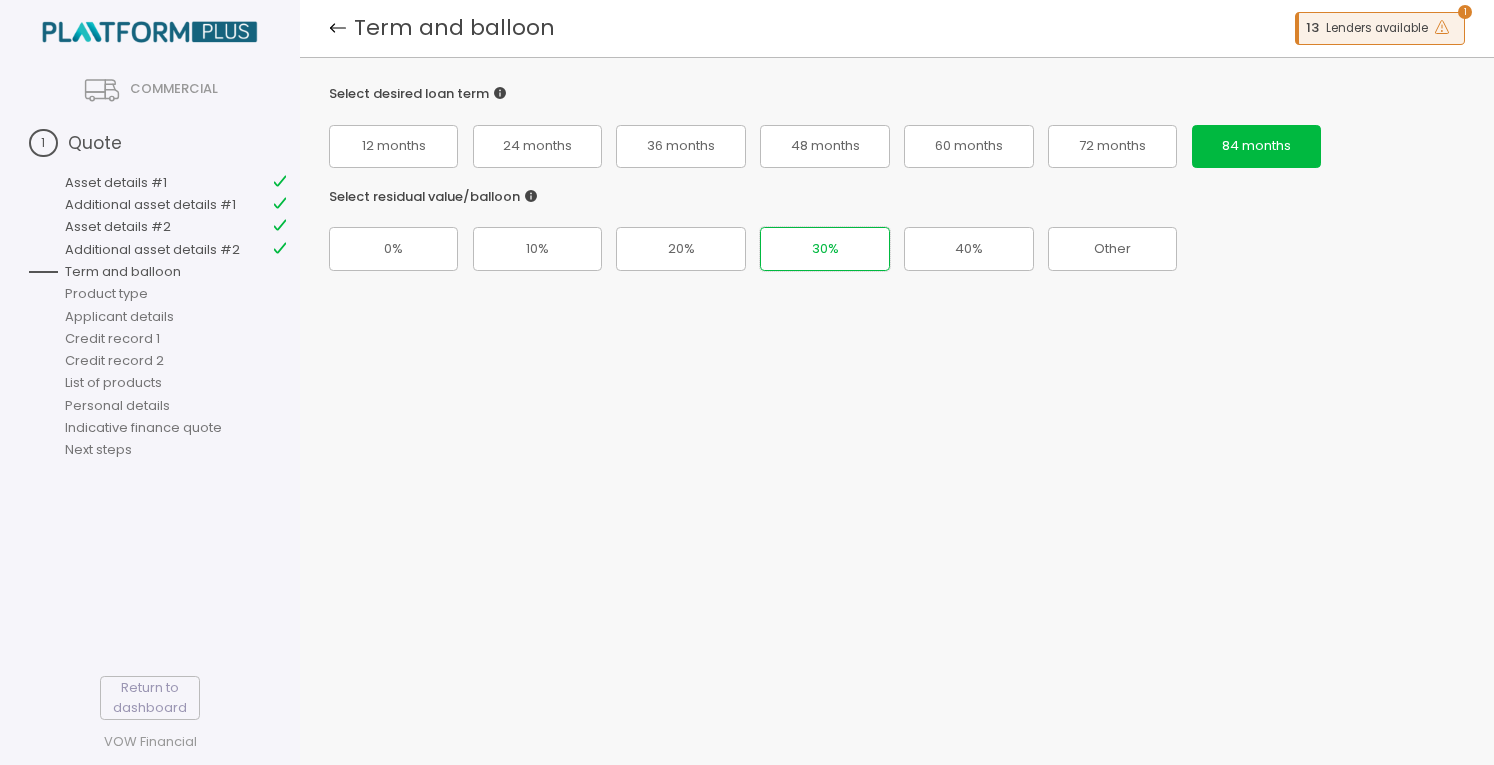click on "30%" at bounding box center (393, 248) 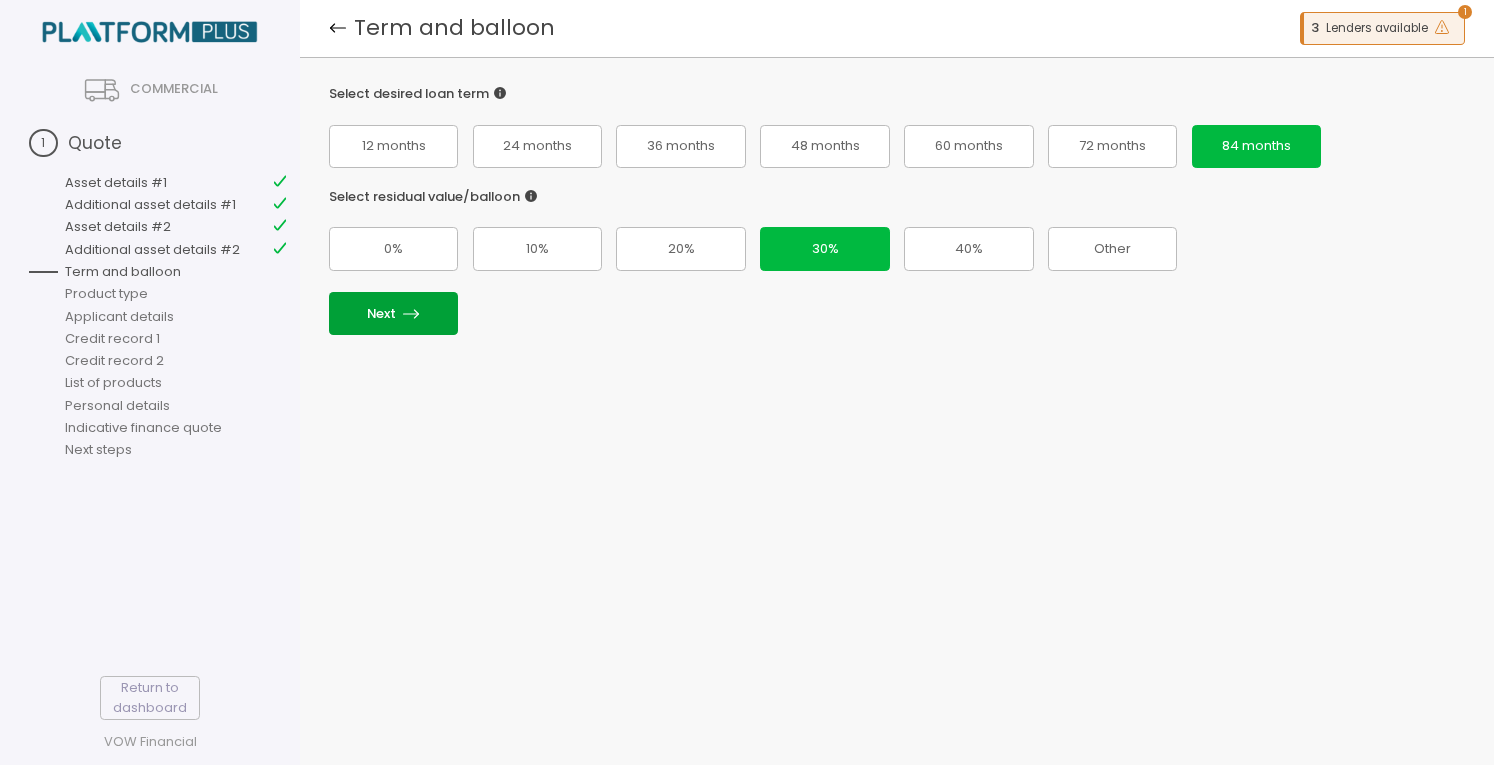 click at bounding box center (411, 314) 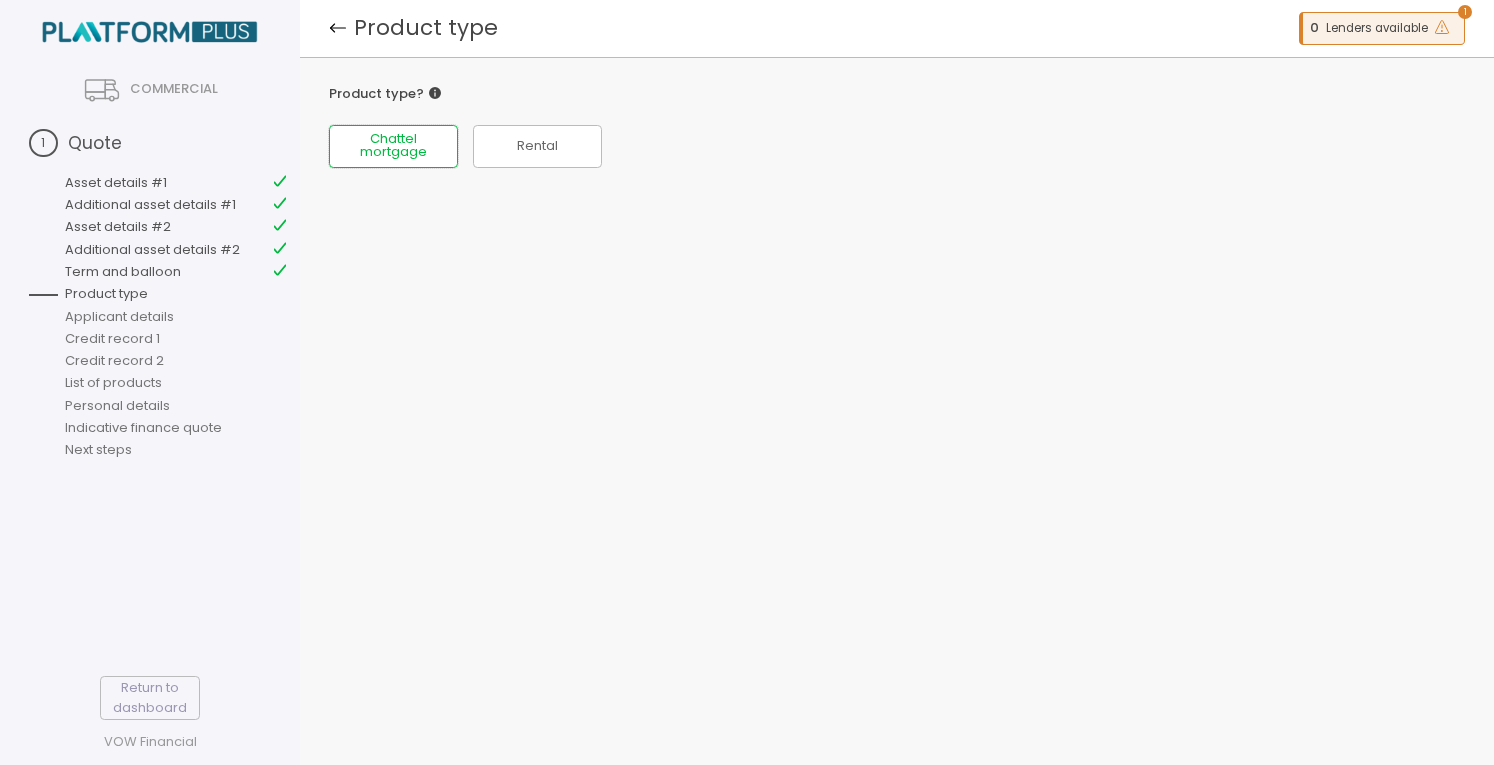 click on "Chattel mortgage" at bounding box center [393, 146] 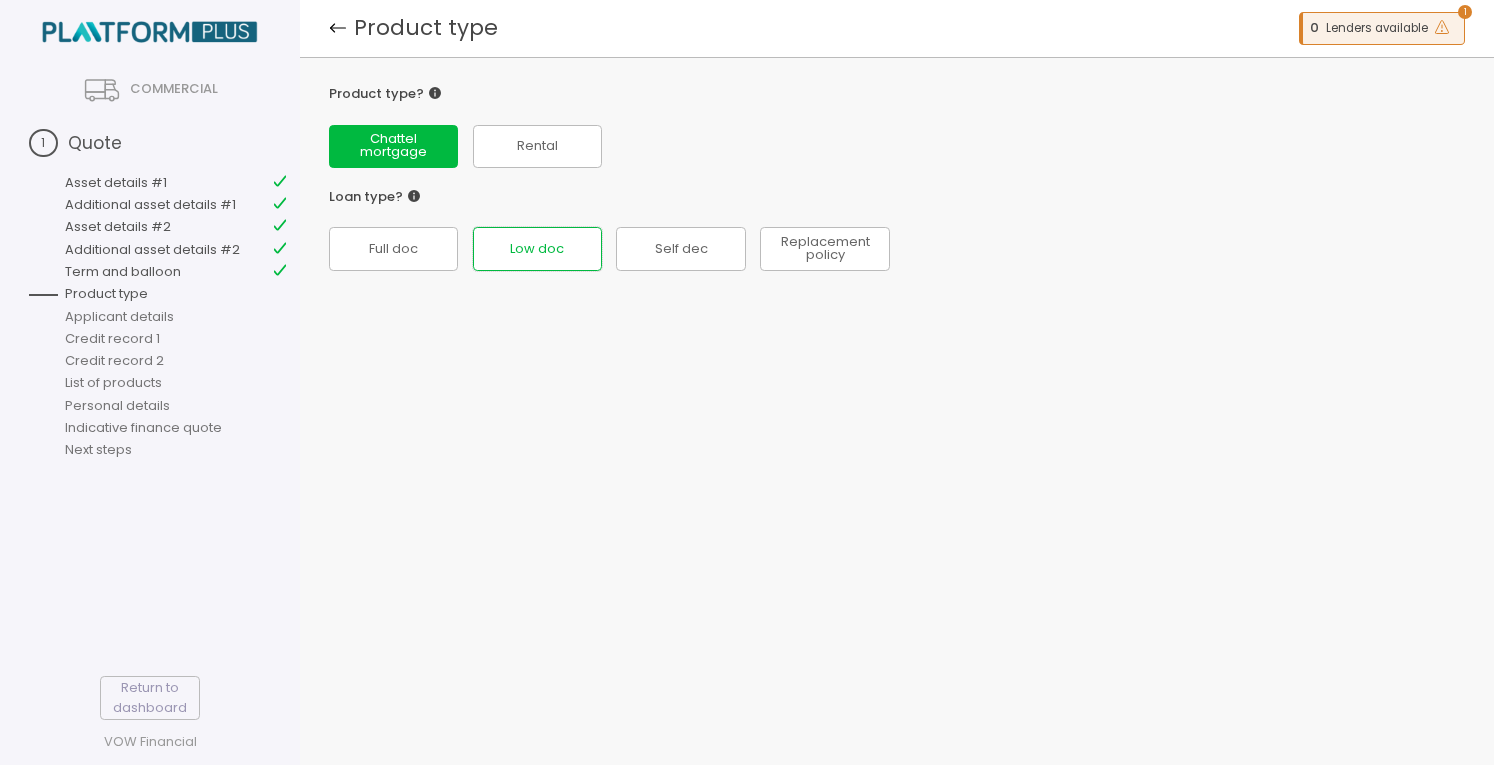 click on "Low doc" at bounding box center (393, 249) 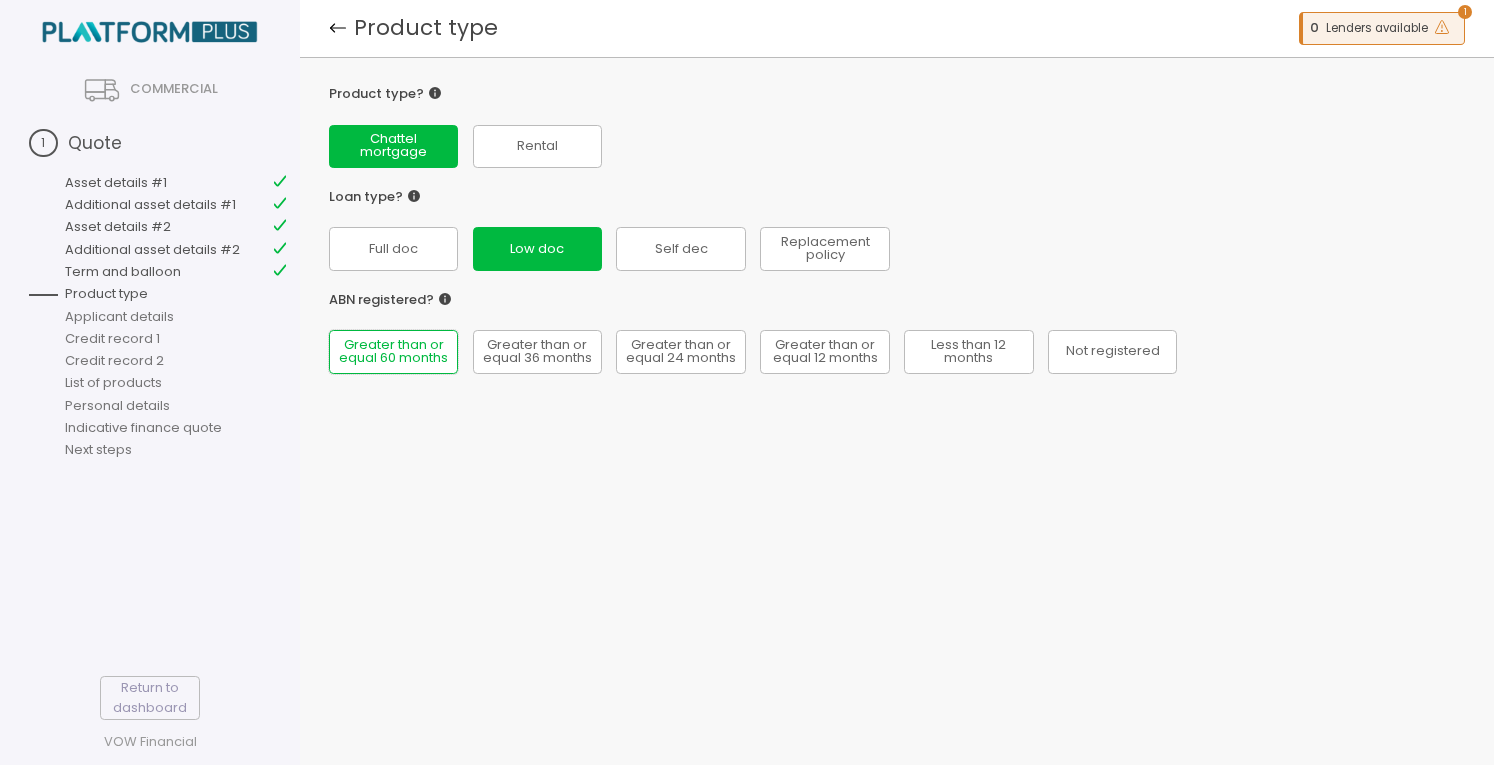 click on "Greater than or equal 60 months" at bounding box center (393, 249) 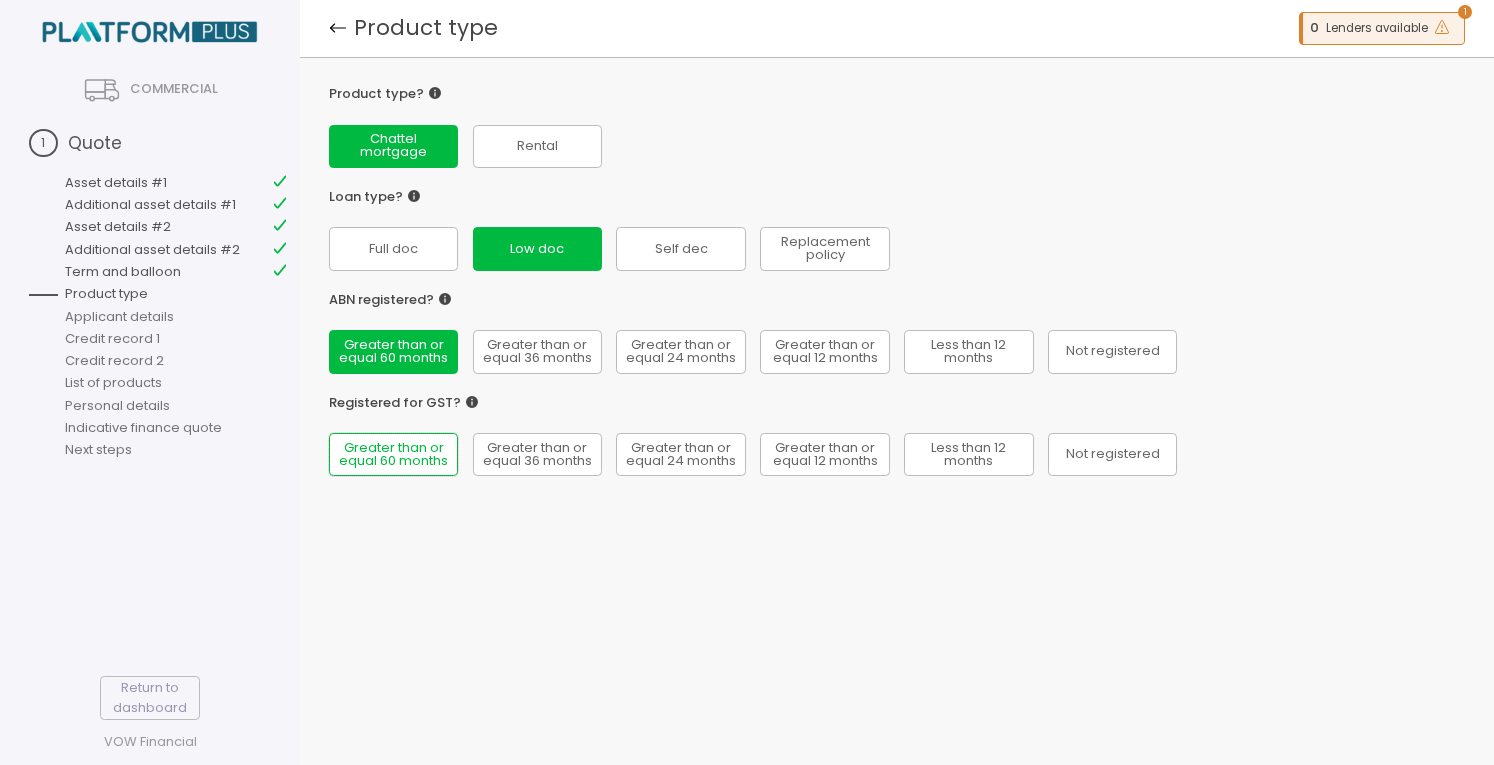 click on "Greater than or equal 60 months" at bounding box center (393, 249) 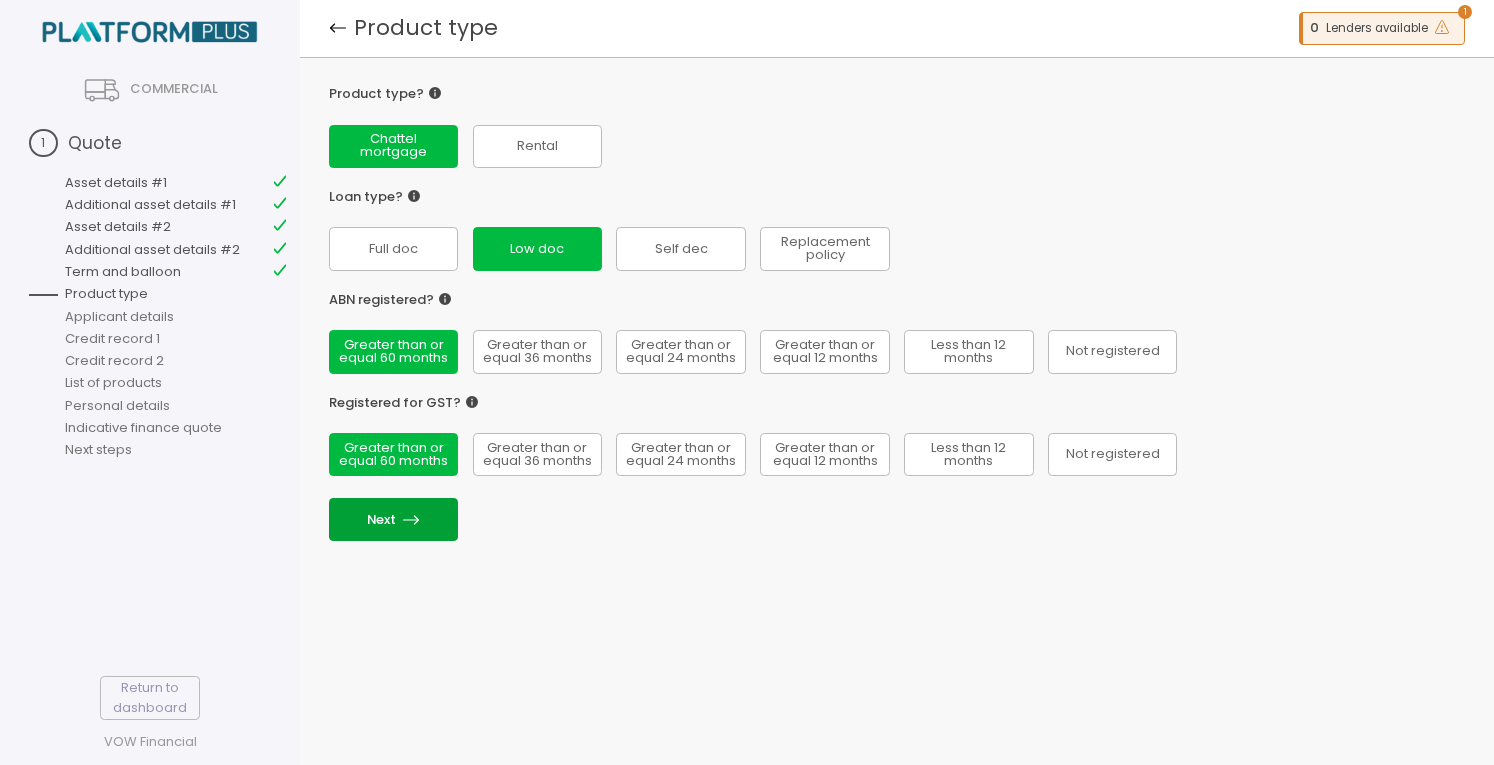 click on "Next" at bounding box center [393, 519] 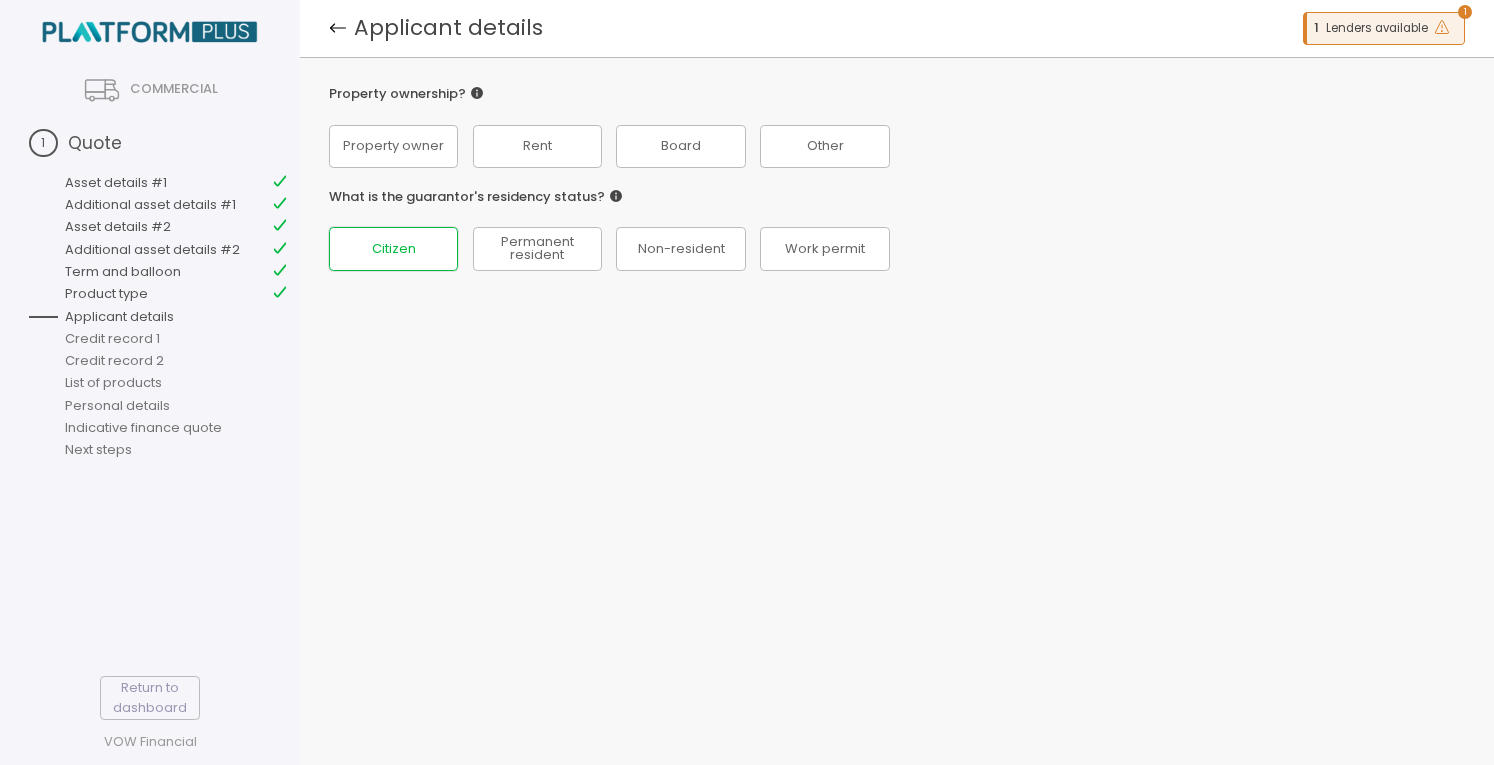 click on "Citizen" at bounding box center [394, 249] 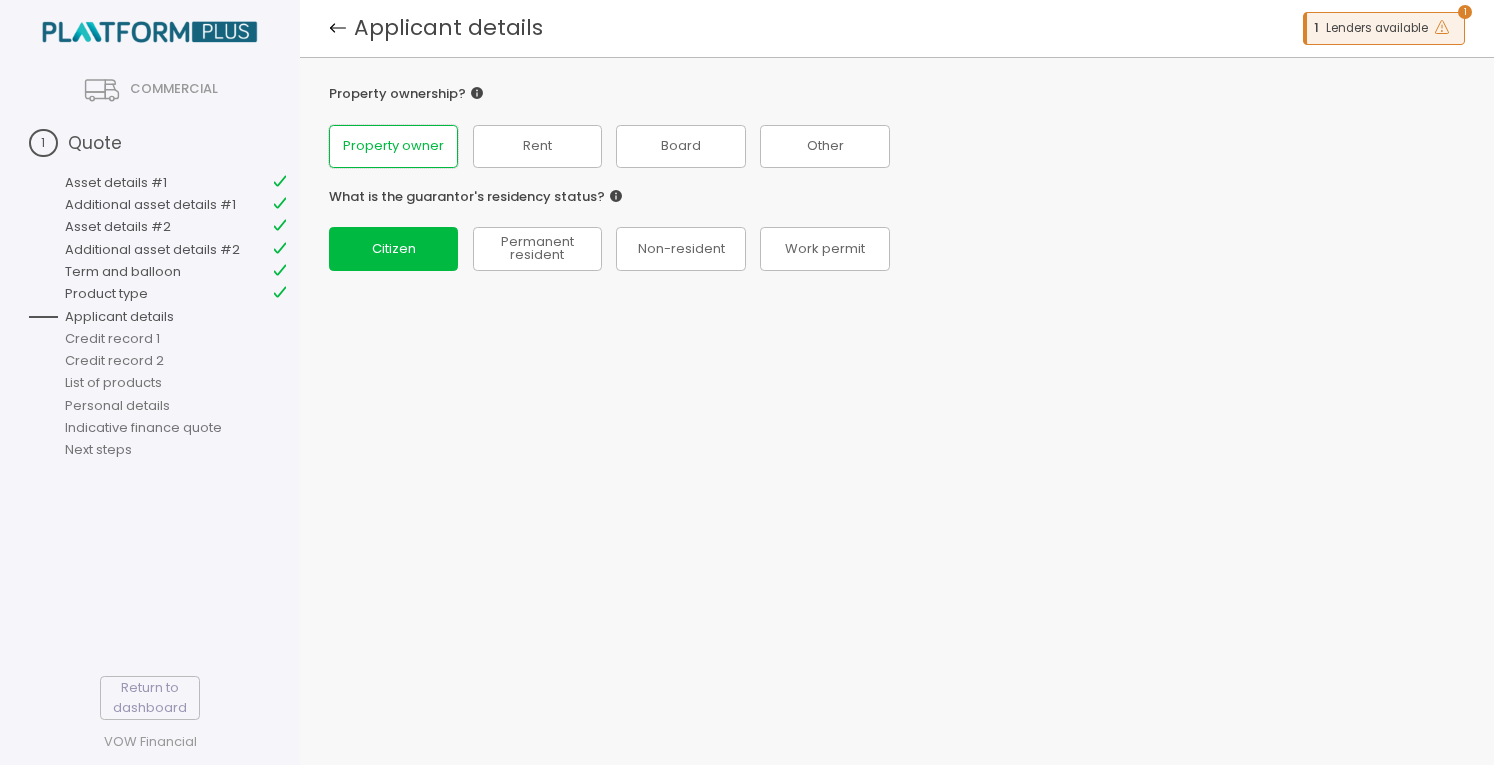 click on "Property owner" at bounding box center [393, 146] 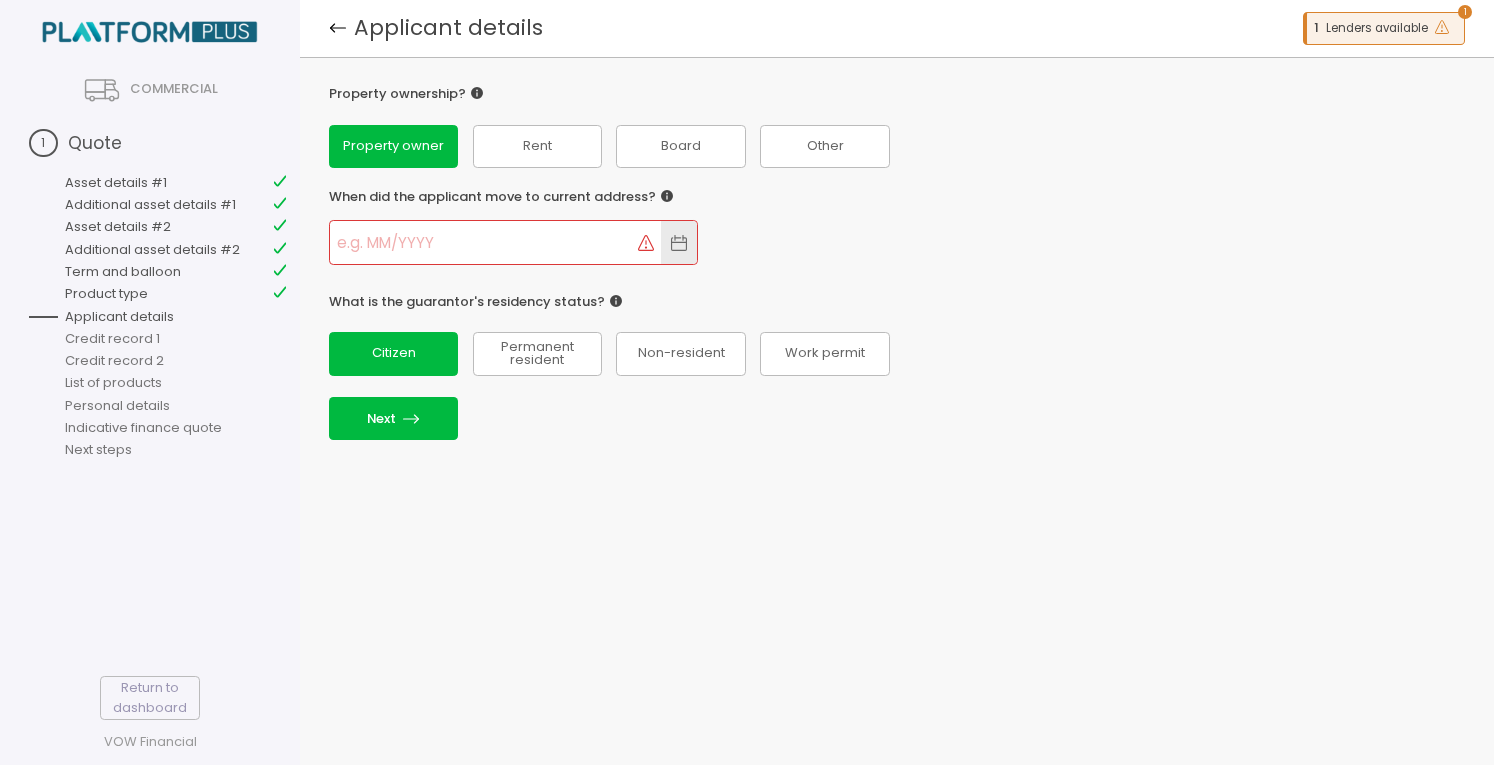 click at bounding box center (484, 242) 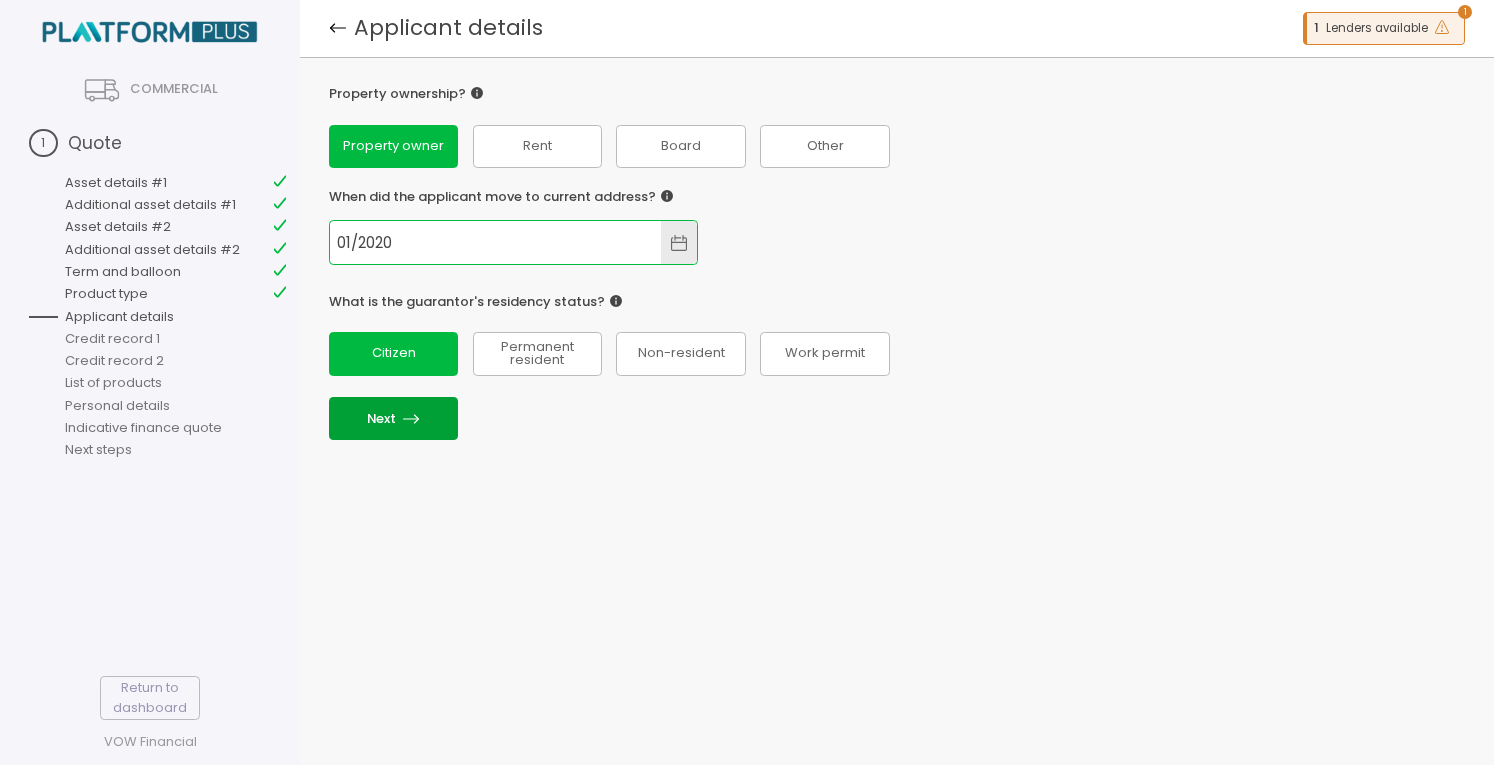 type on "01/2020" 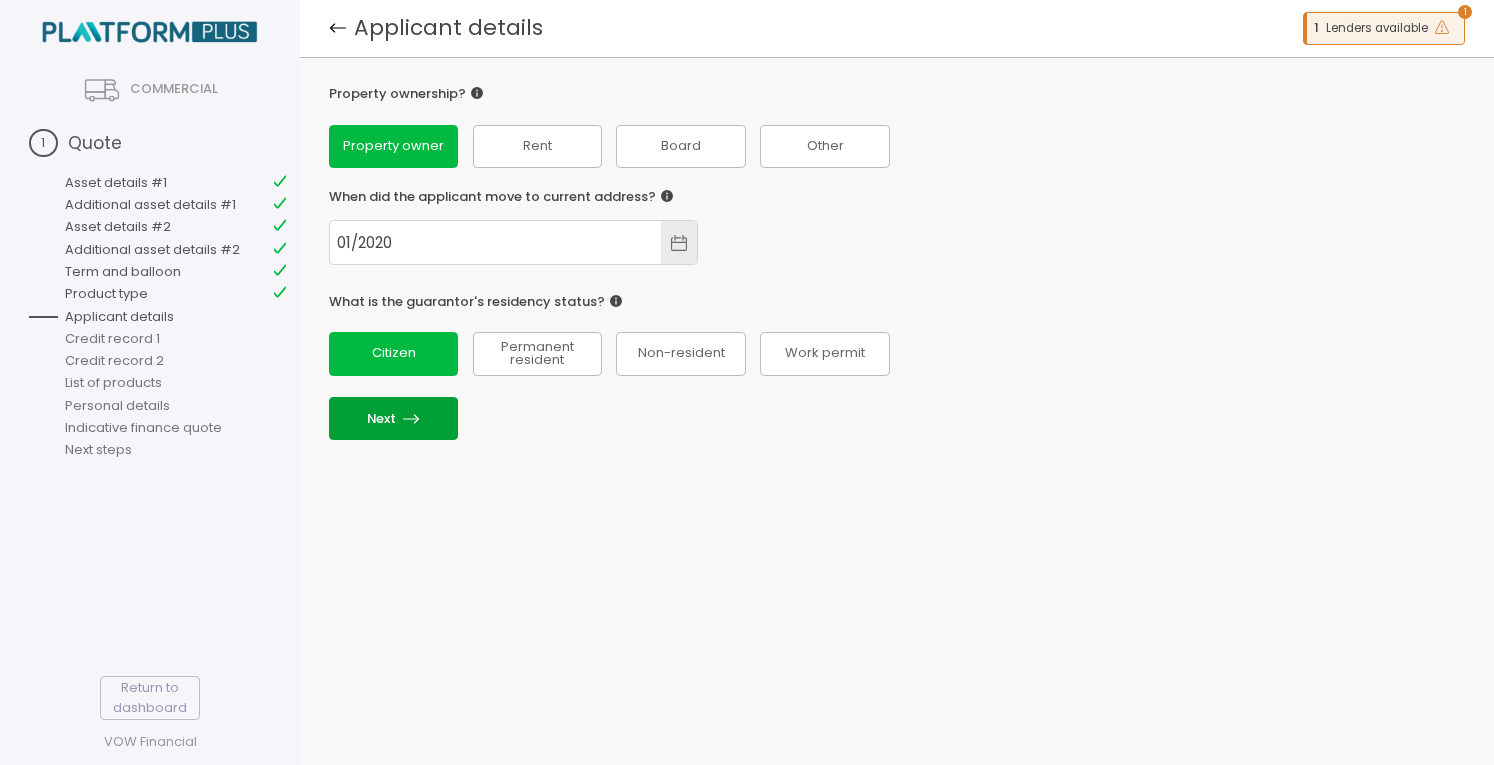 click on "Next" at bounding box center (393, 418) 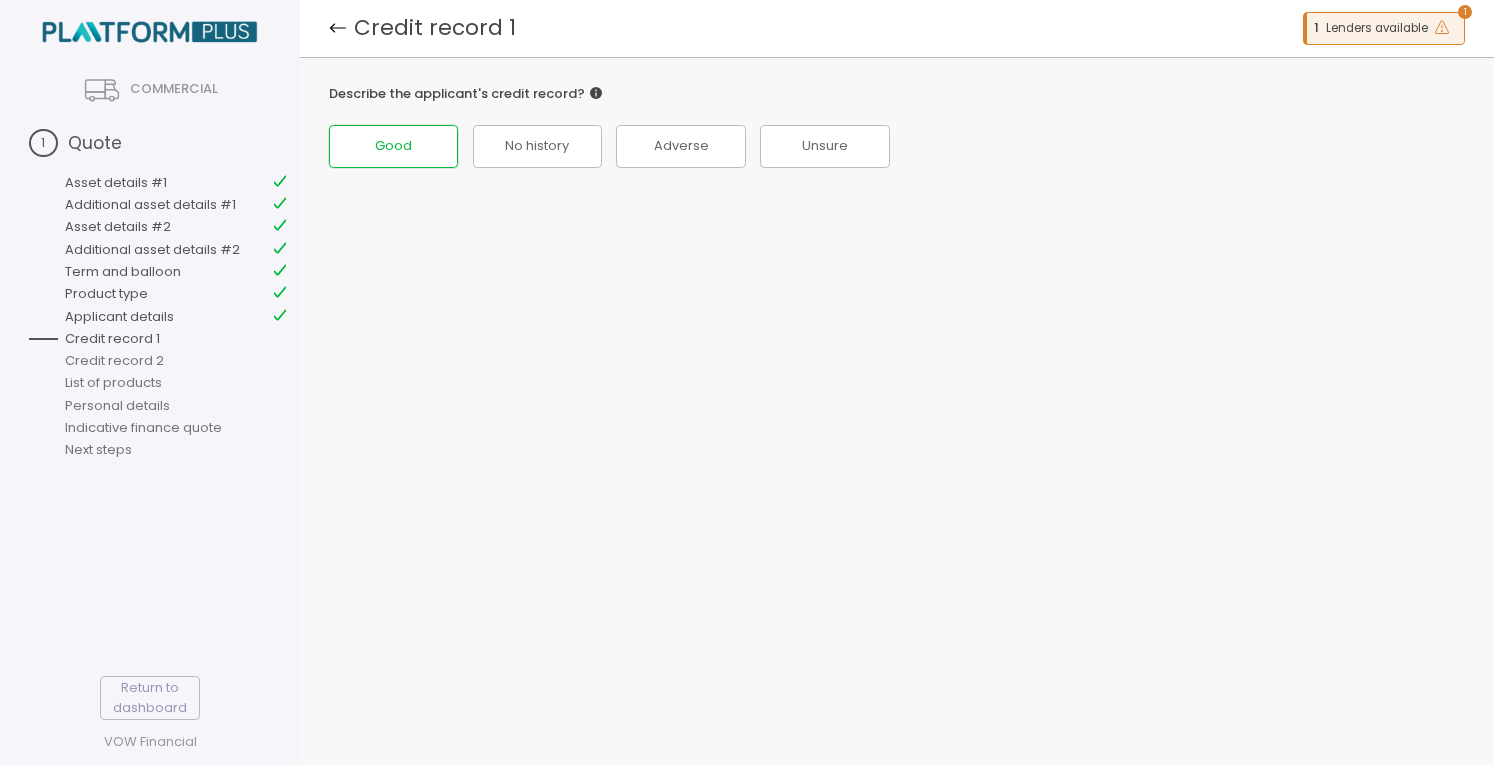 click on "Good" at bounding box center [393, 146] 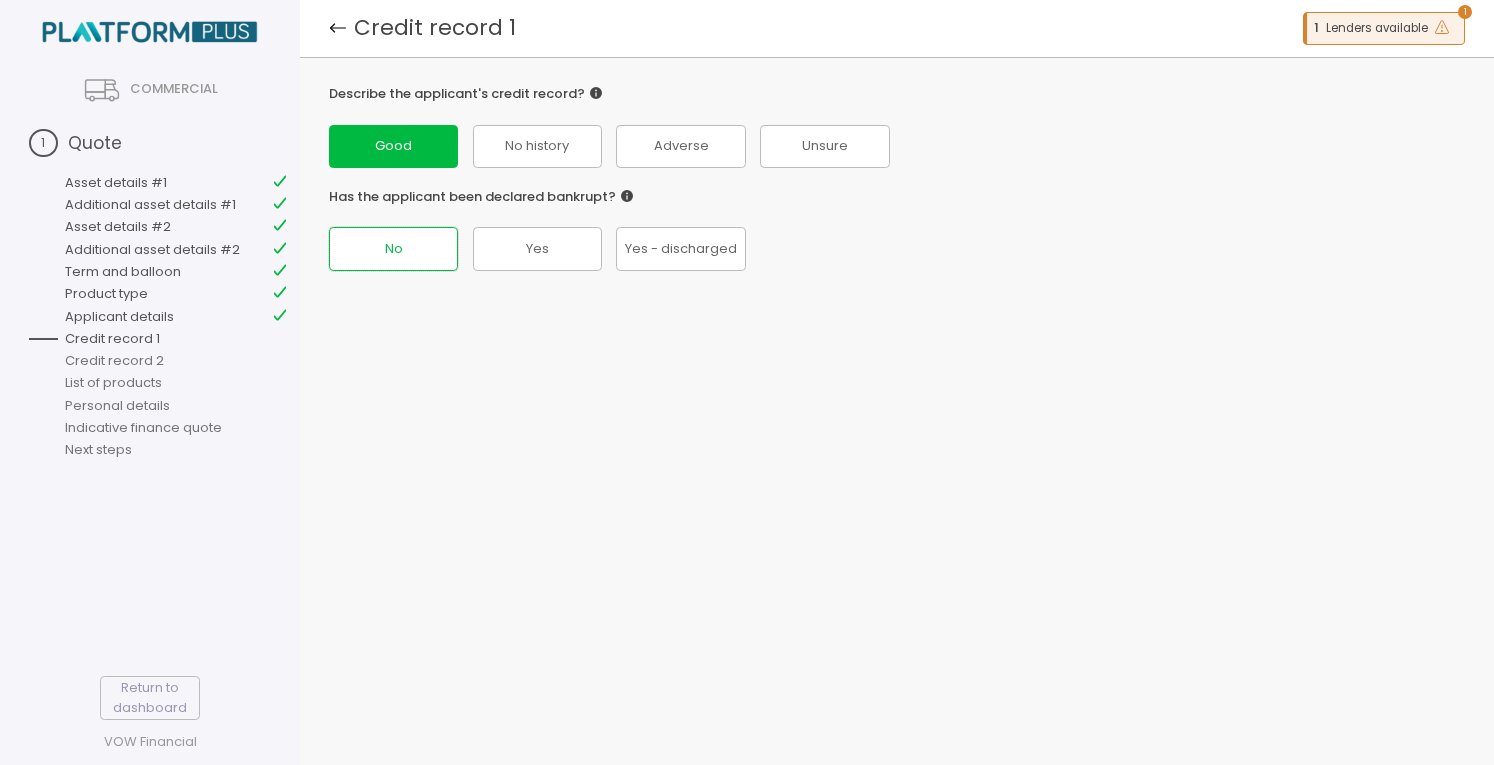 click on "No" at bounding box center (393, 146) 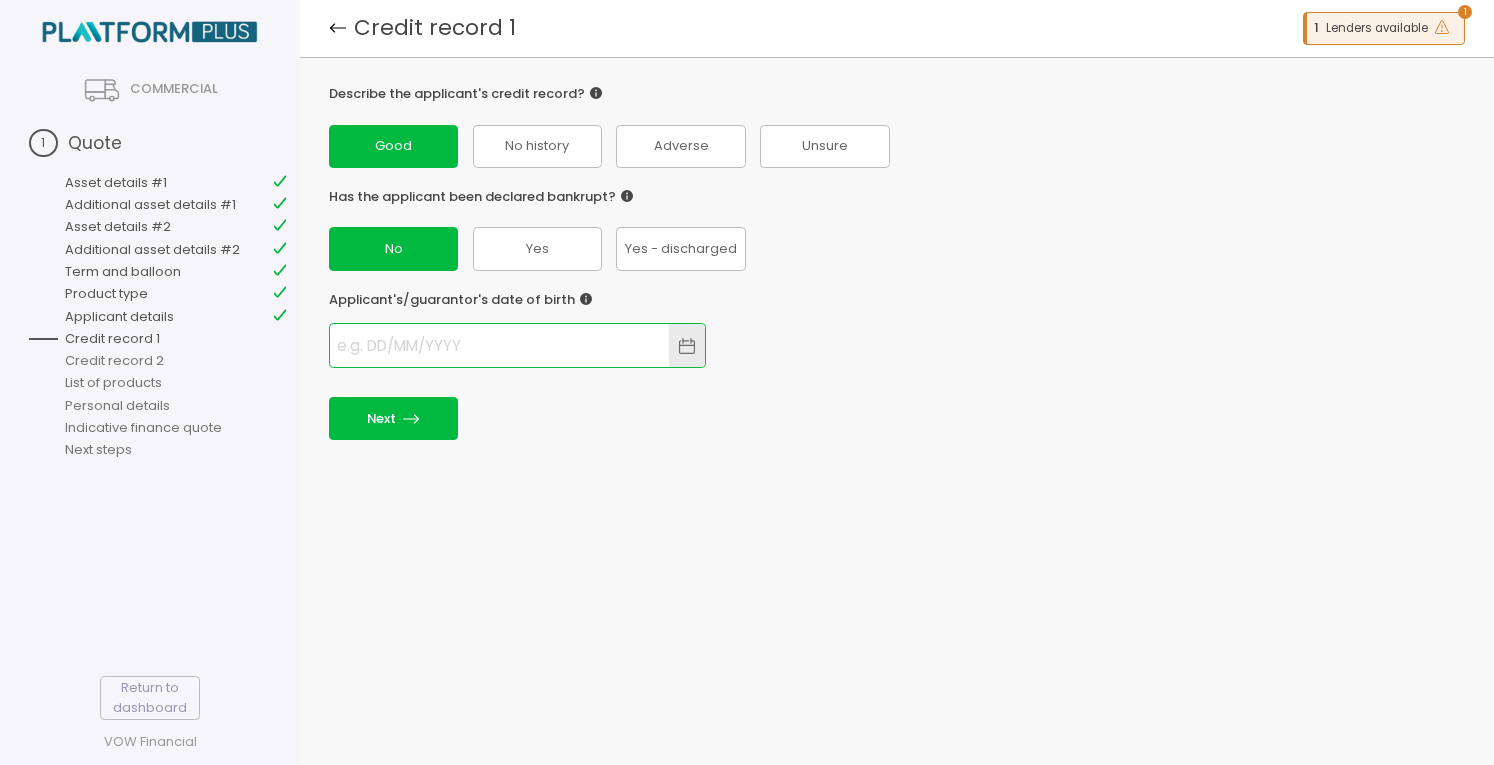 click at bounding box center [499, 345] 